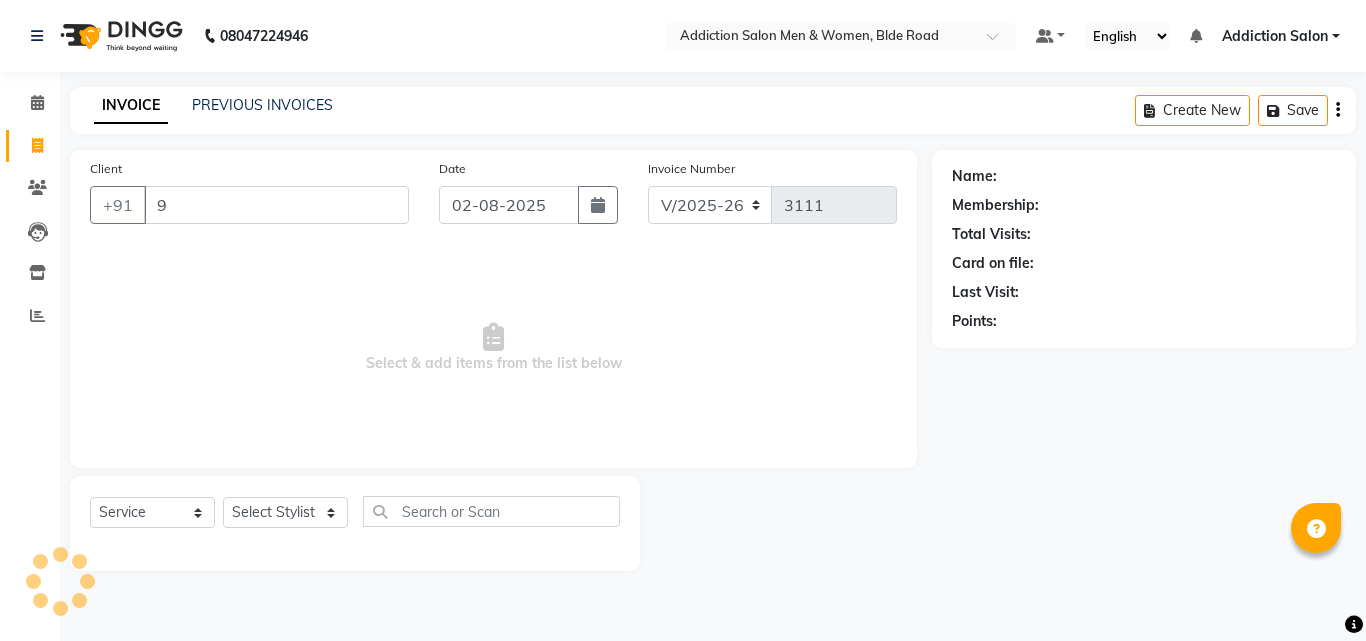 select on "6595" 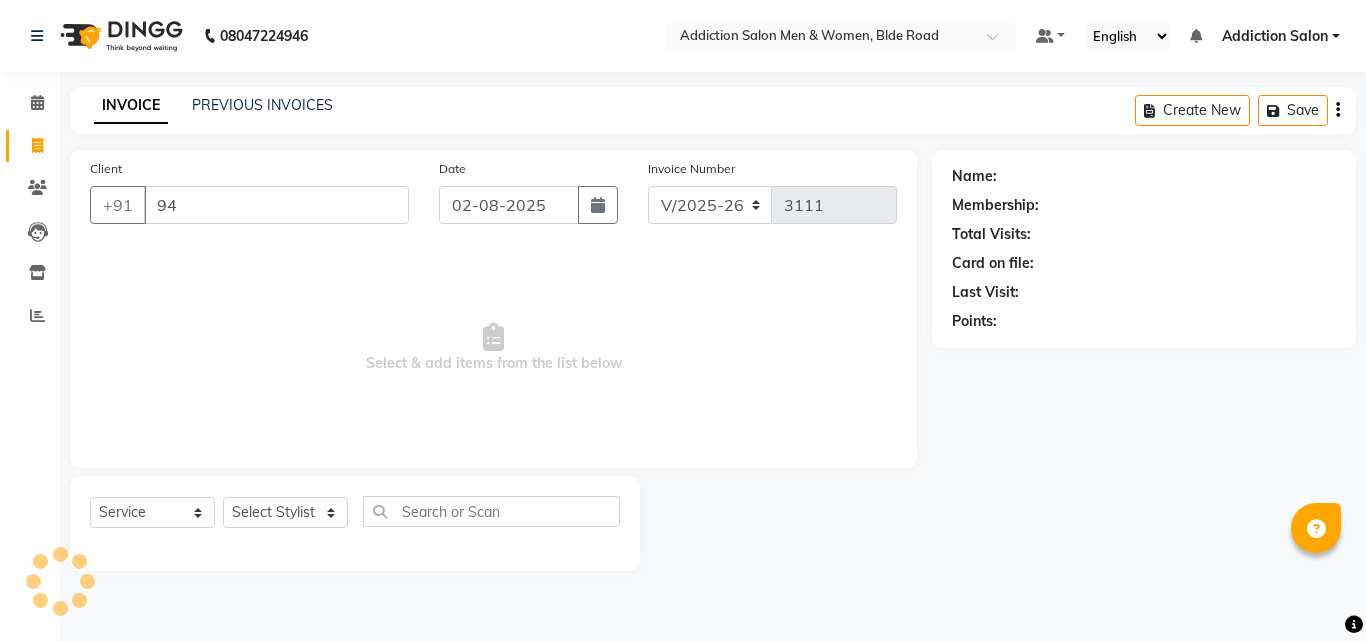 scroll, scrollTop: 0, scrollLeft: 0, axis: both 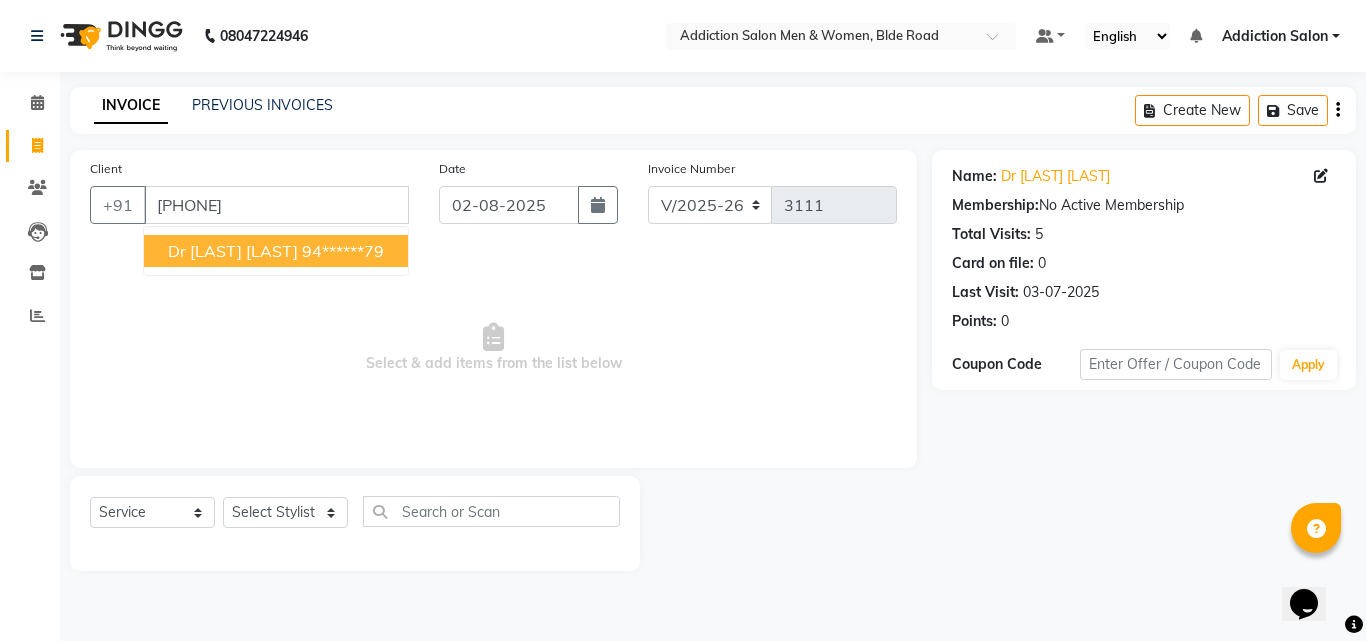 click on "dr [LAST] [LAST]" at bounding box center (233, 251) 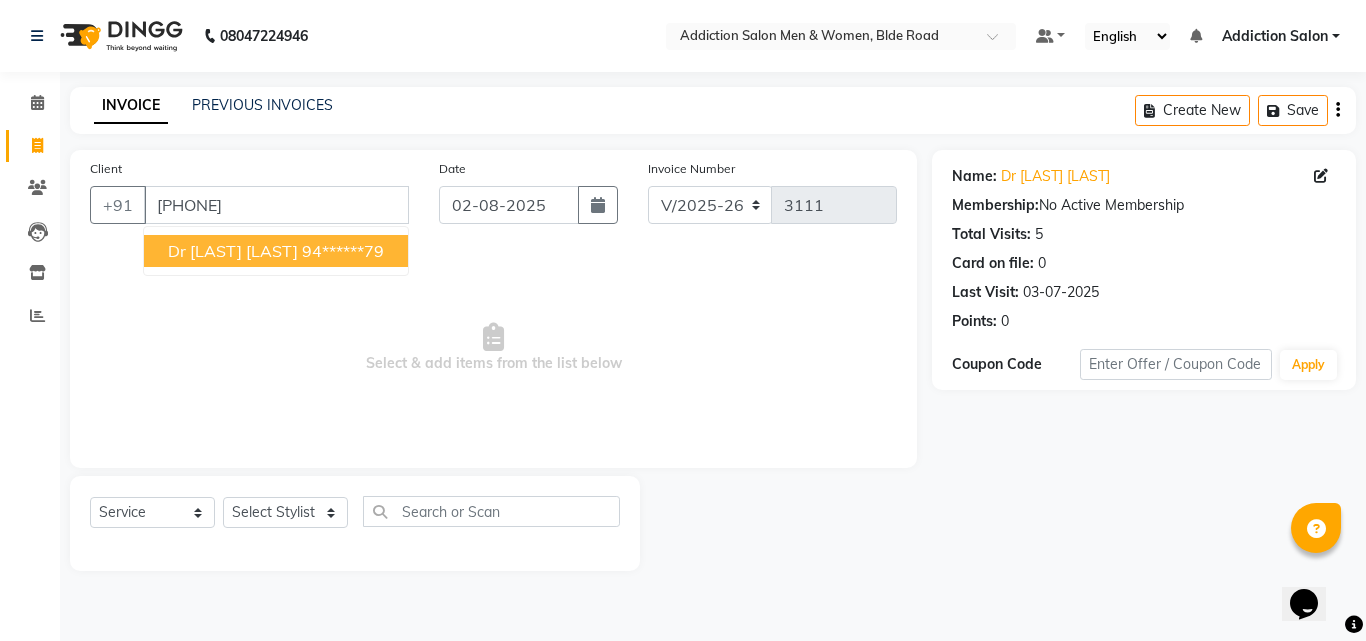 type on "94******79" 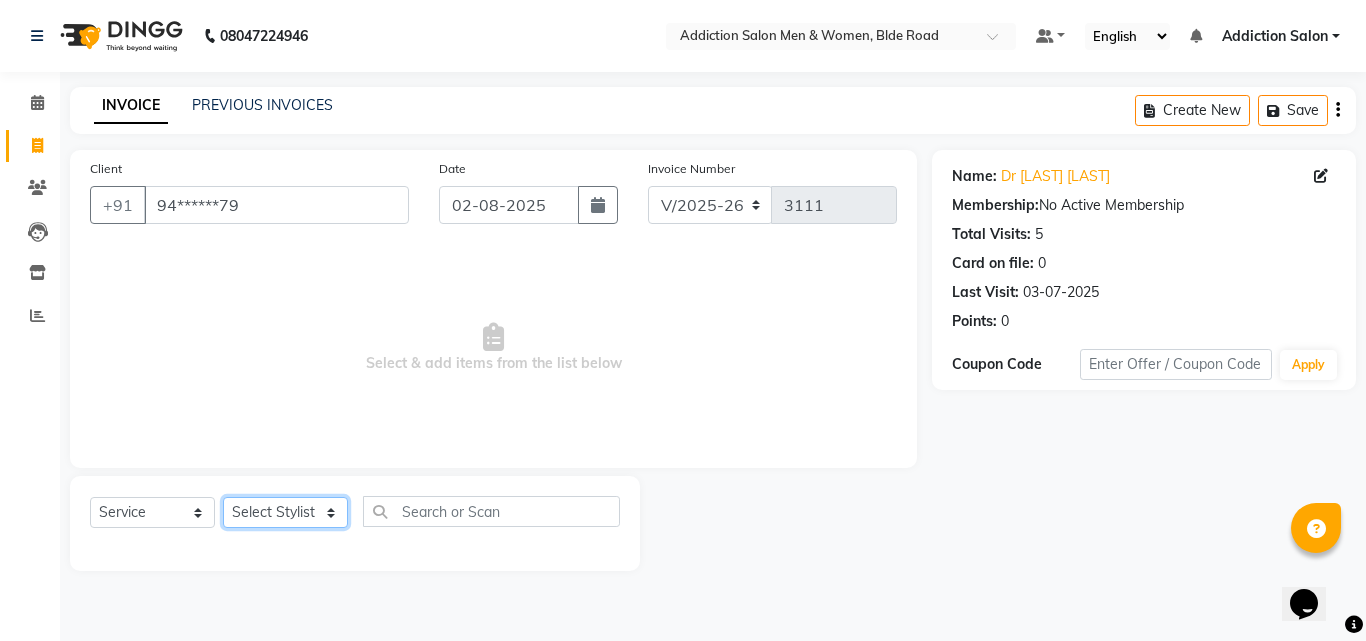 click on "Select Stylist Addiction Salon ANJALI BANSIKA Kamal KARAN KOUSHIK Nikhil Nilesh  pal Pranav REKHA RATHOD SHARDA" 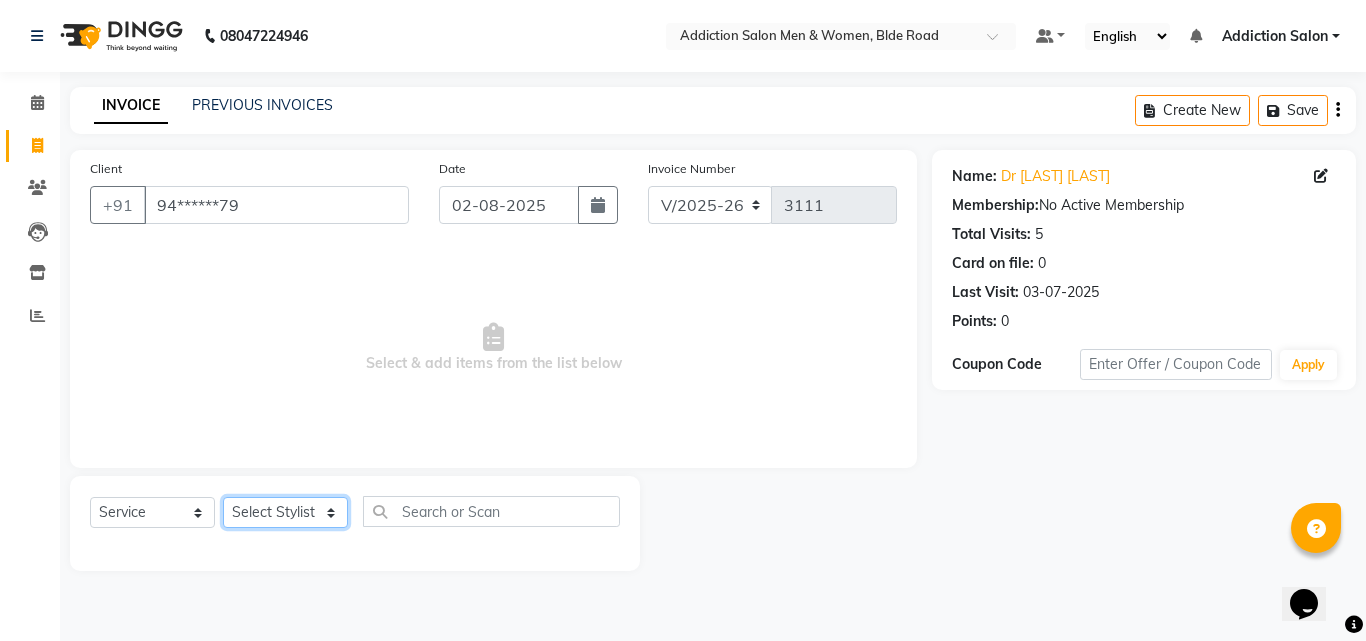 select on "50851" 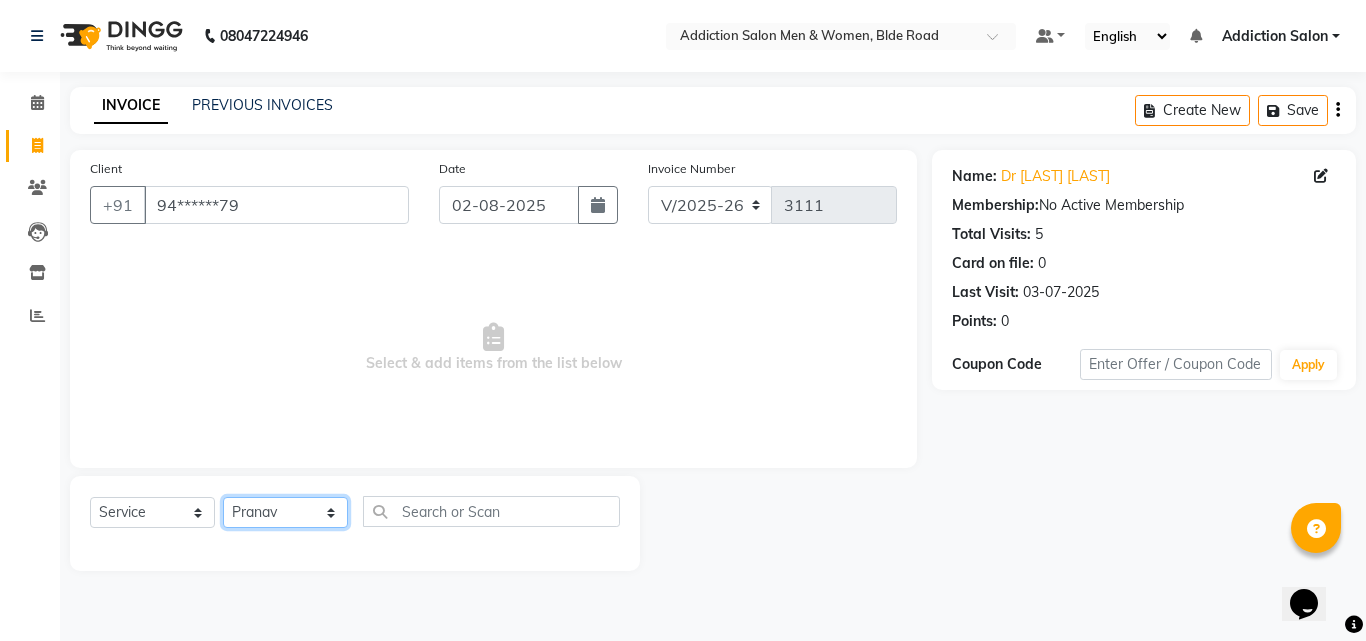 click on "Select Stylist Addiction Salon ANJALI BANSIKA Kamal KARAN KOUSHIK Nikhil Nilesh  pal Pranav REKHA RATHOD SHARDA" 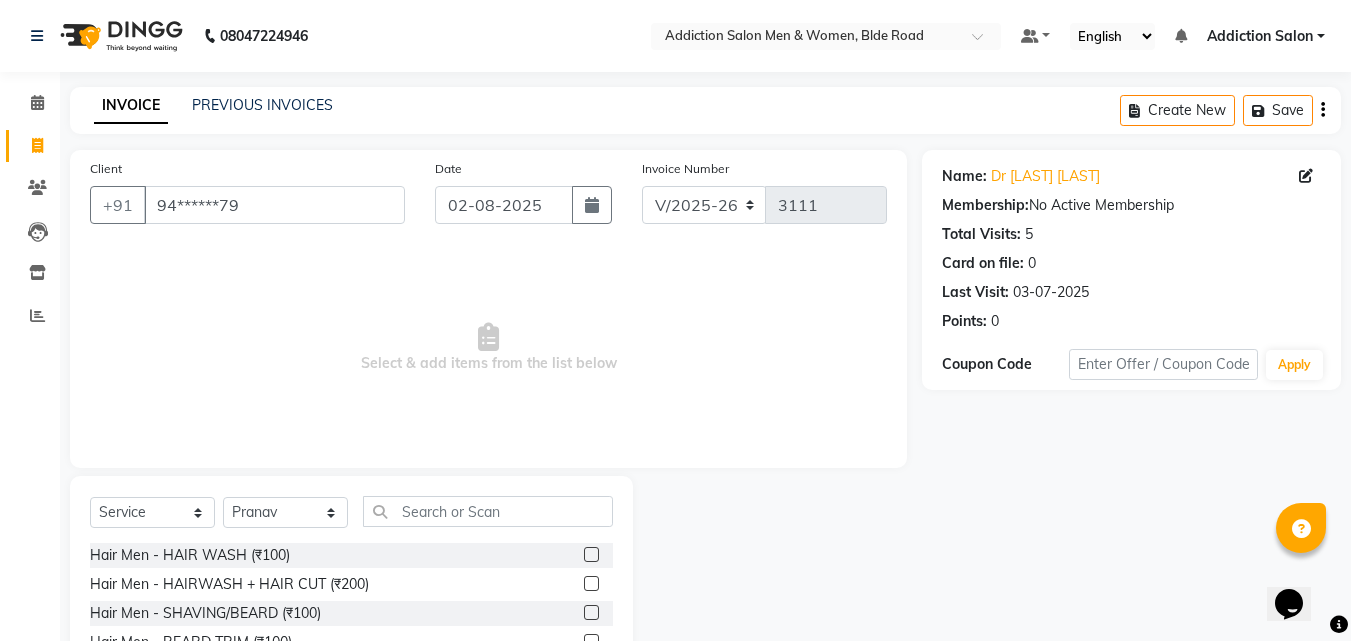 click 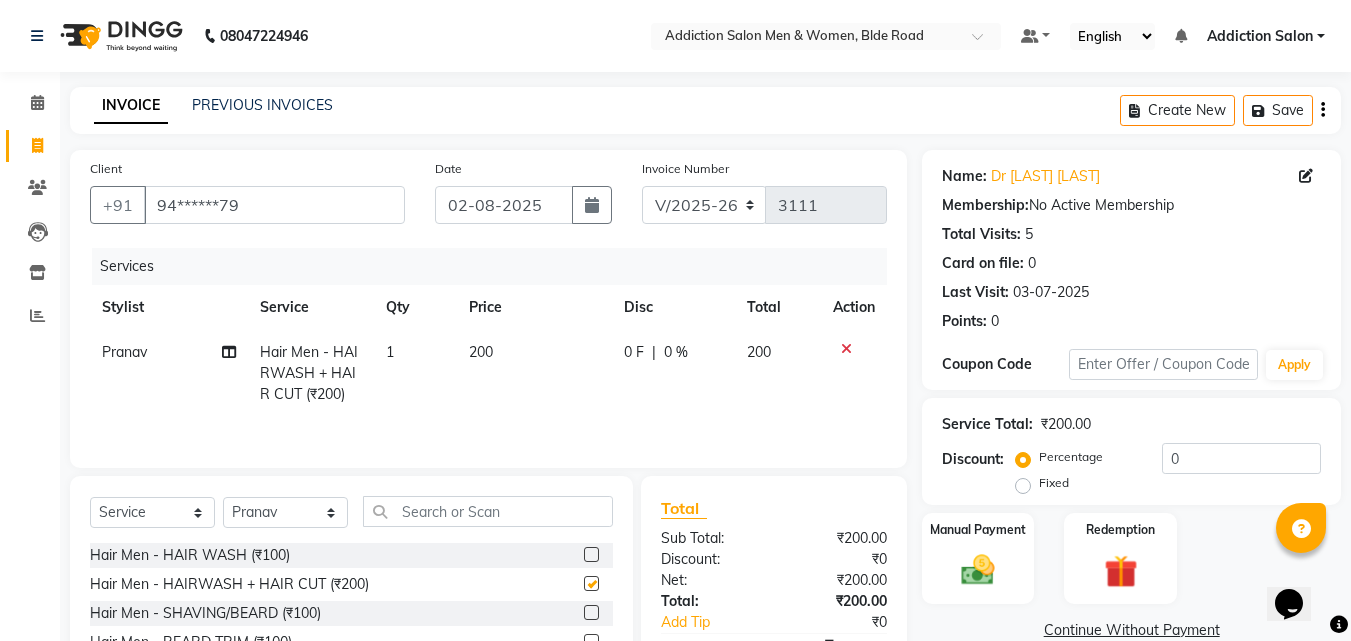 checkbox on "false" 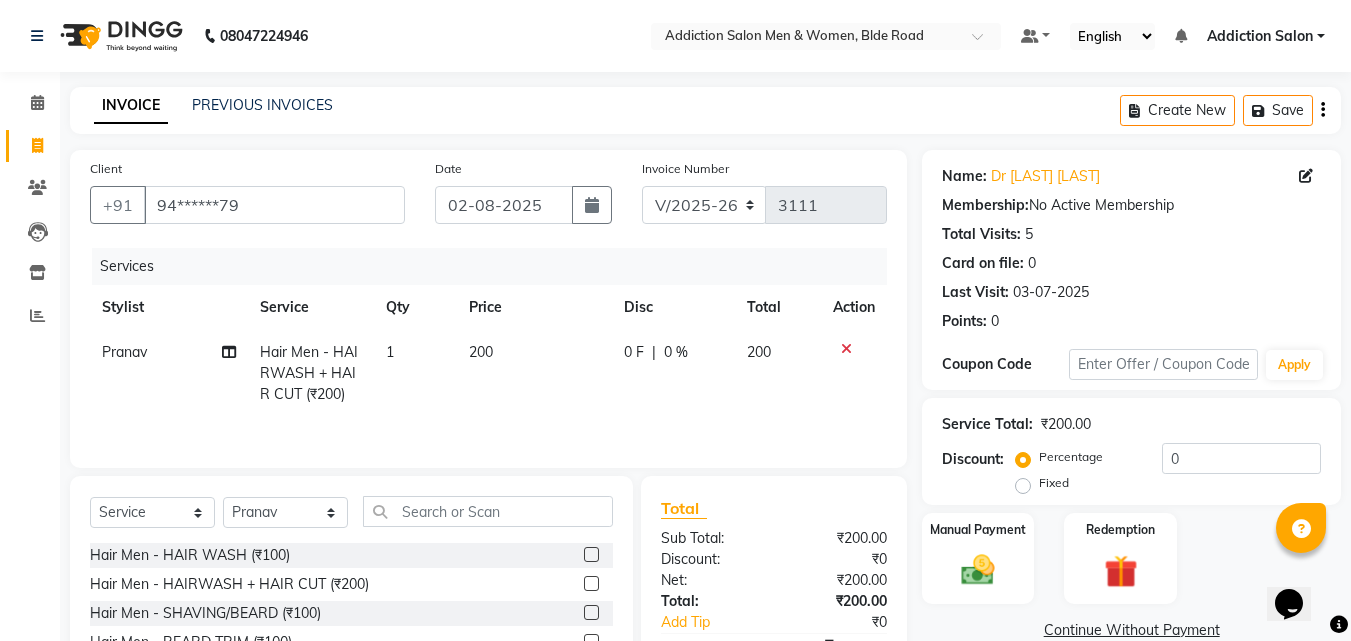 click 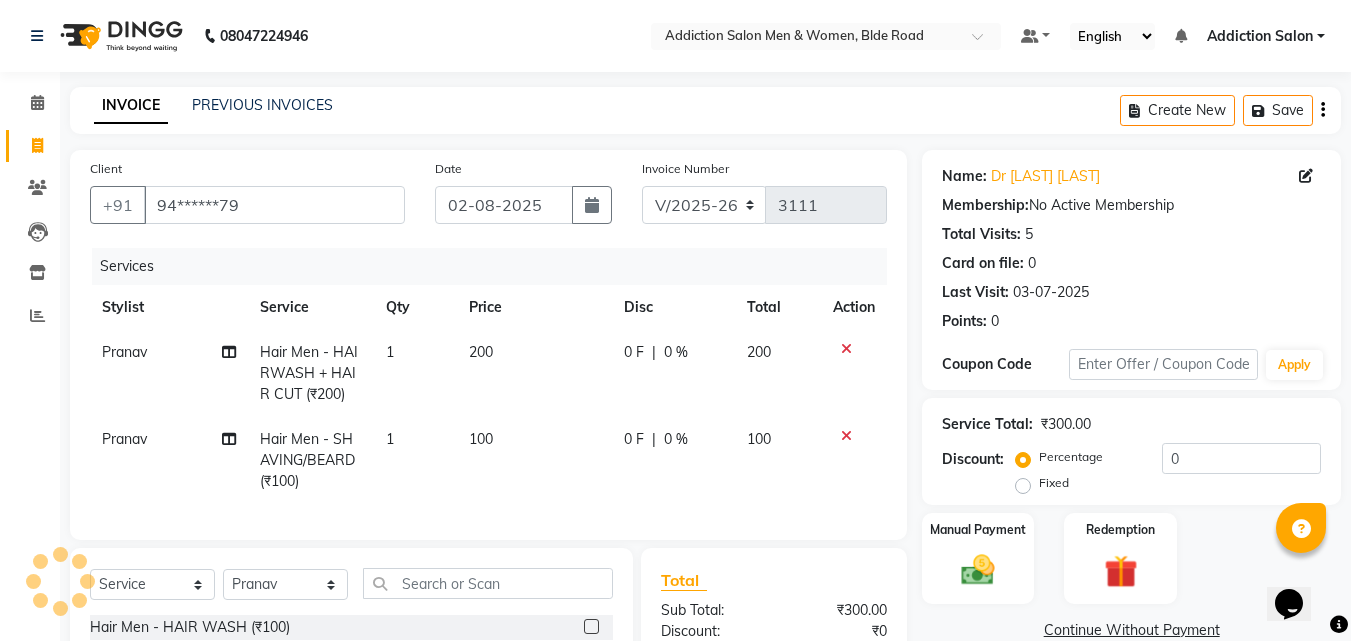 checkbox on "false" 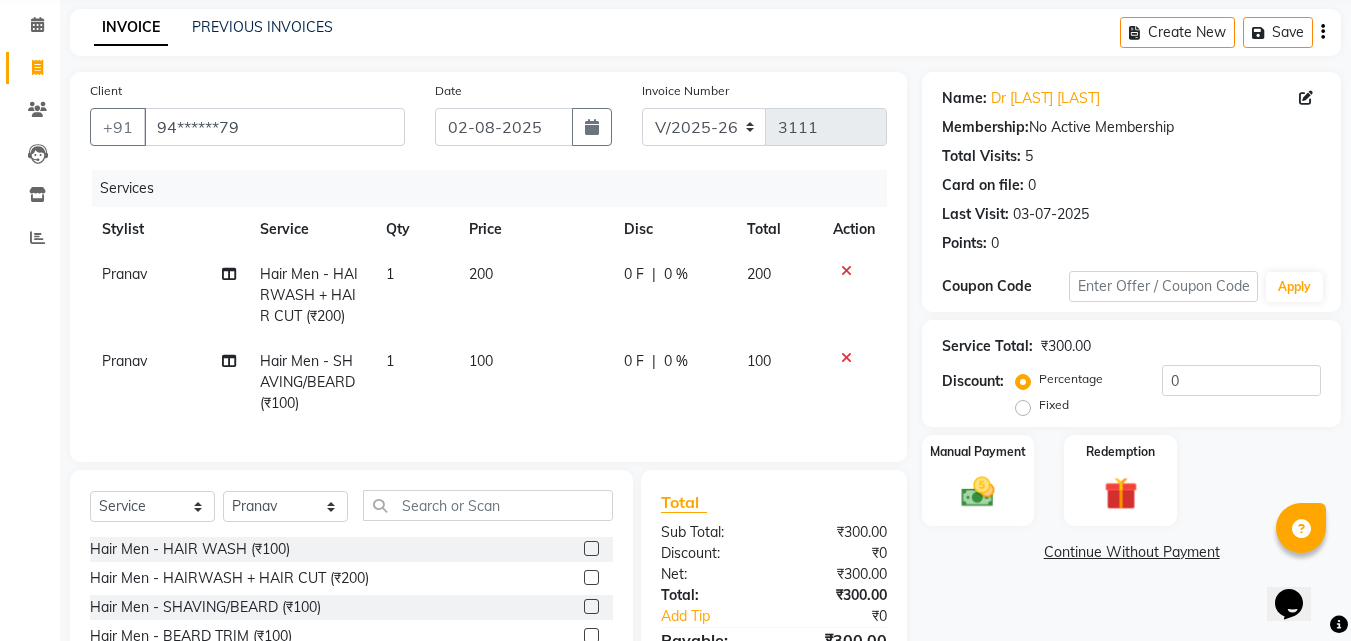scroll, scrollTop: 200, scrollLeft: 0, axis: vertical 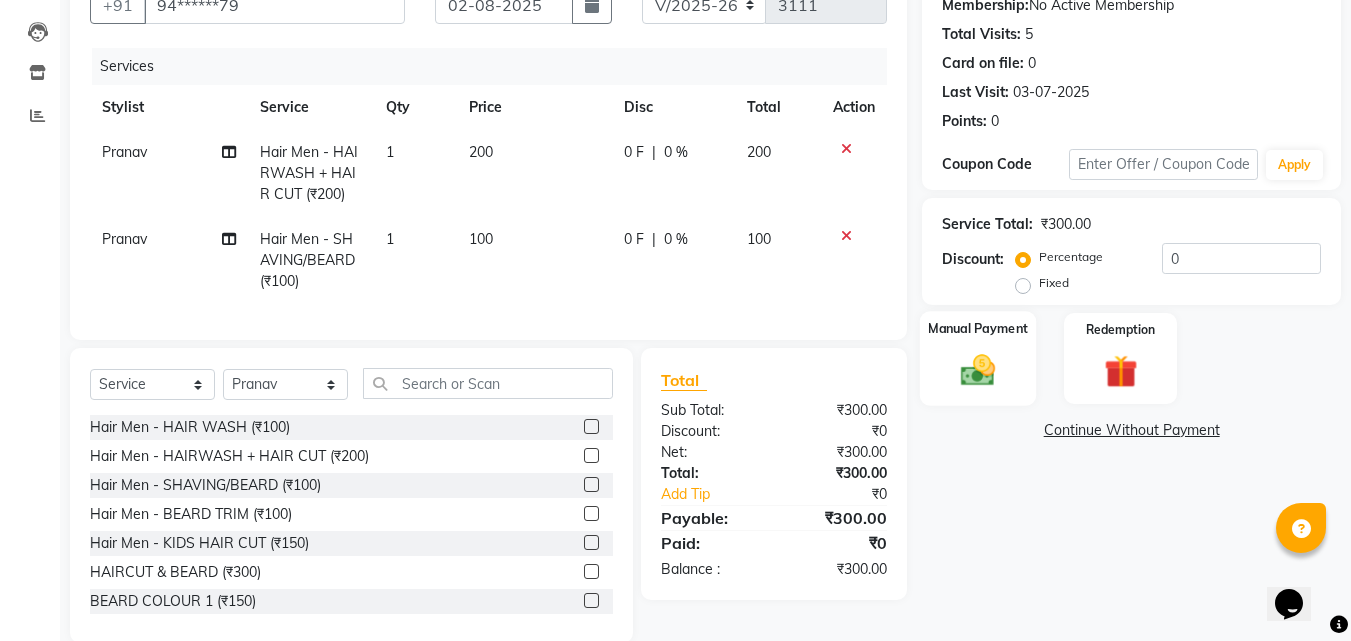 click 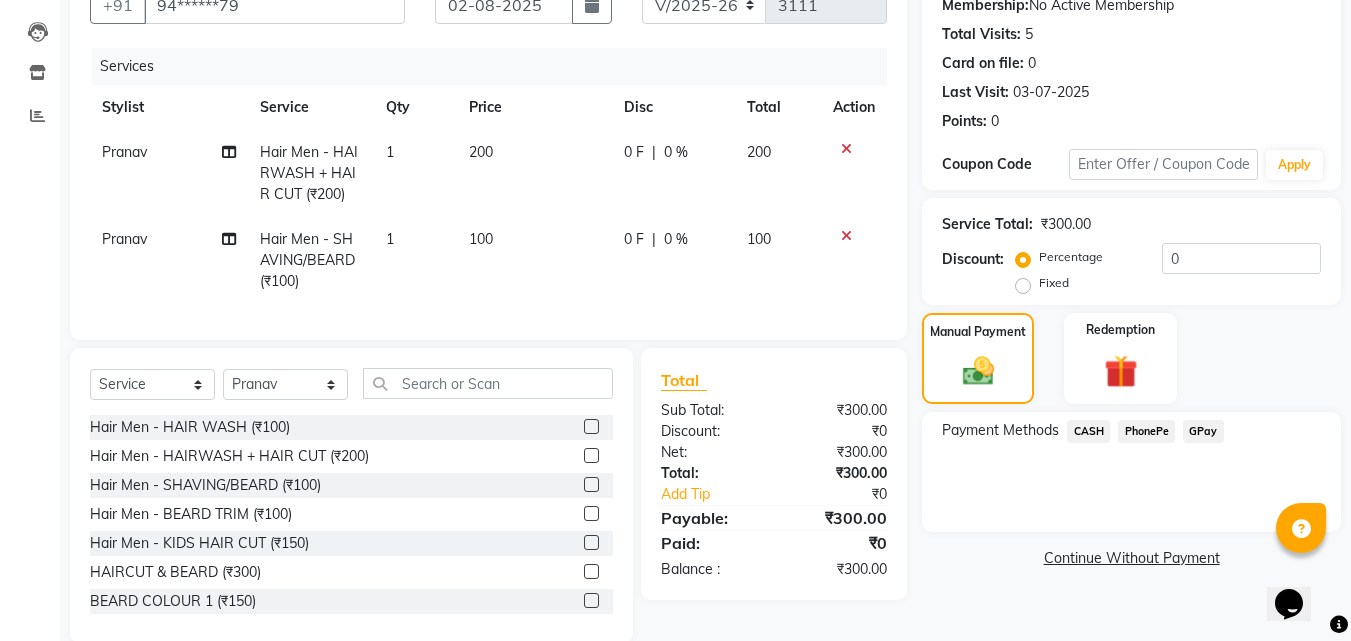 click on "PhonePe" 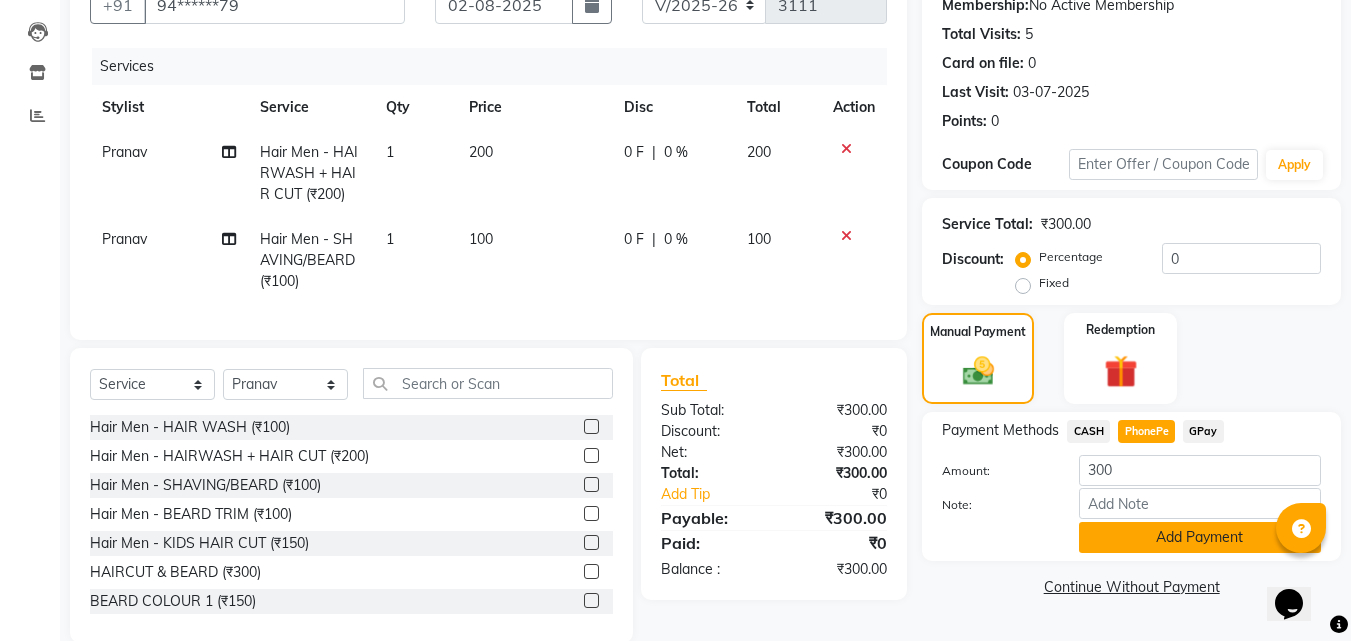 click on "Add Payment" 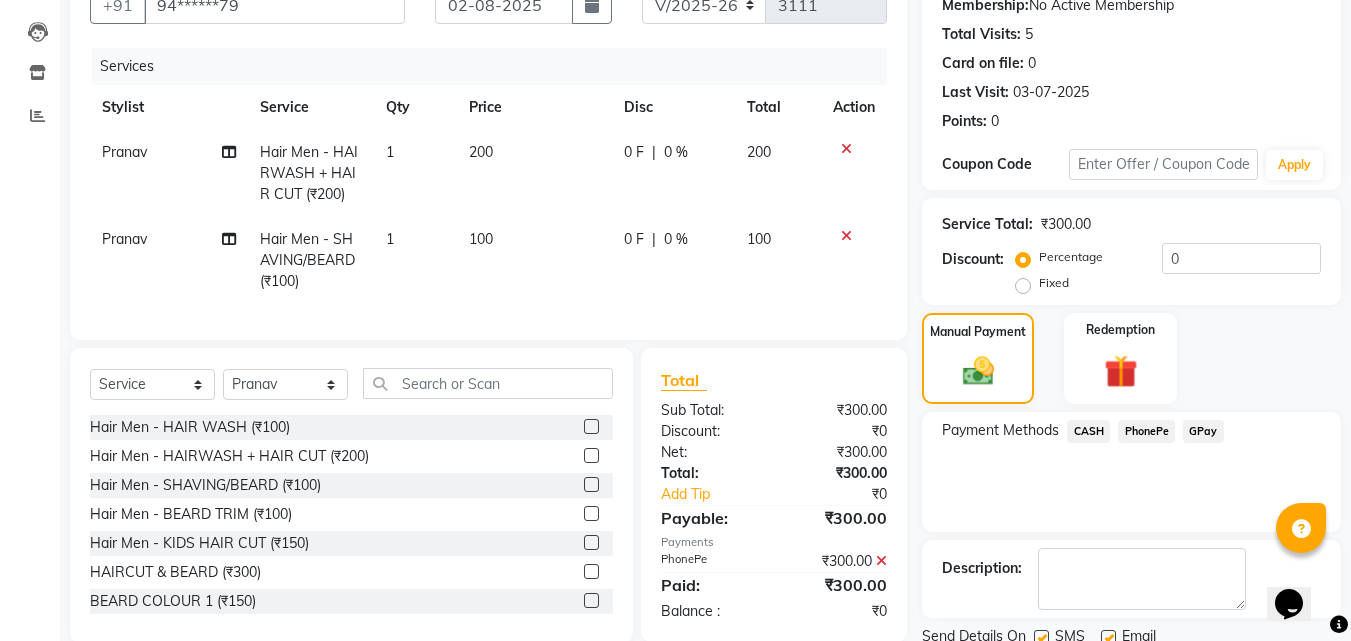 scroll, scrollTop: 275, scrollLeft: 0, axis: vertical 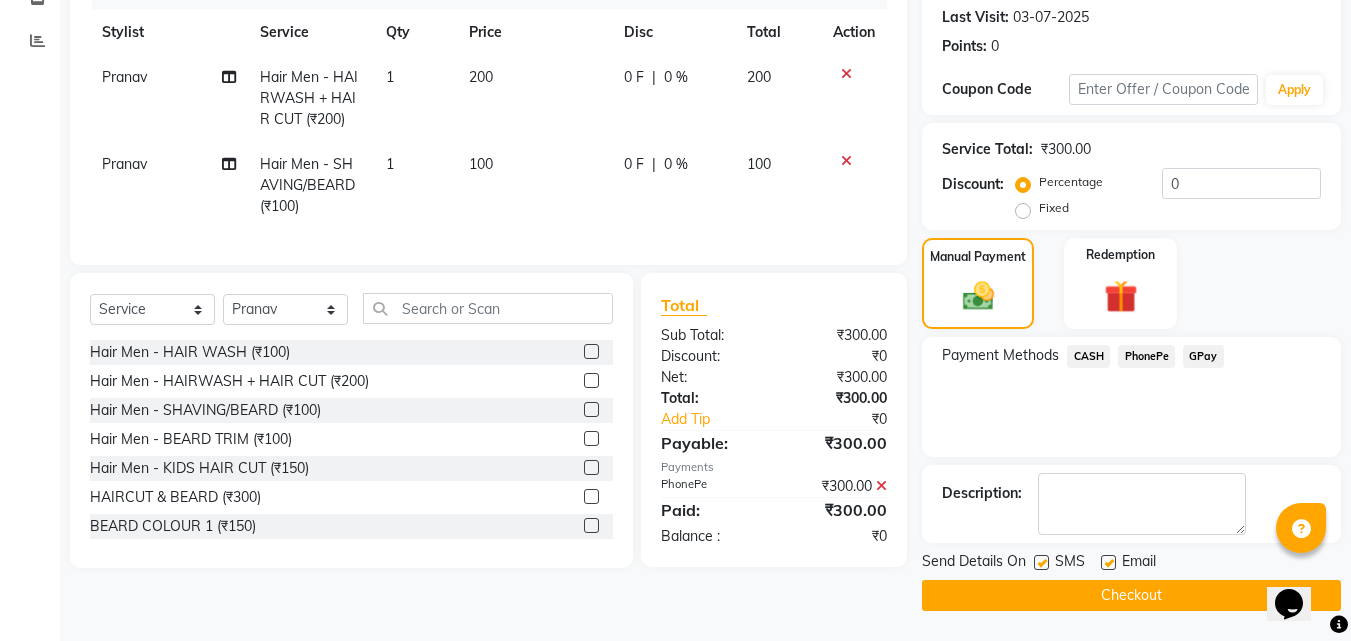 click on "Checkout" 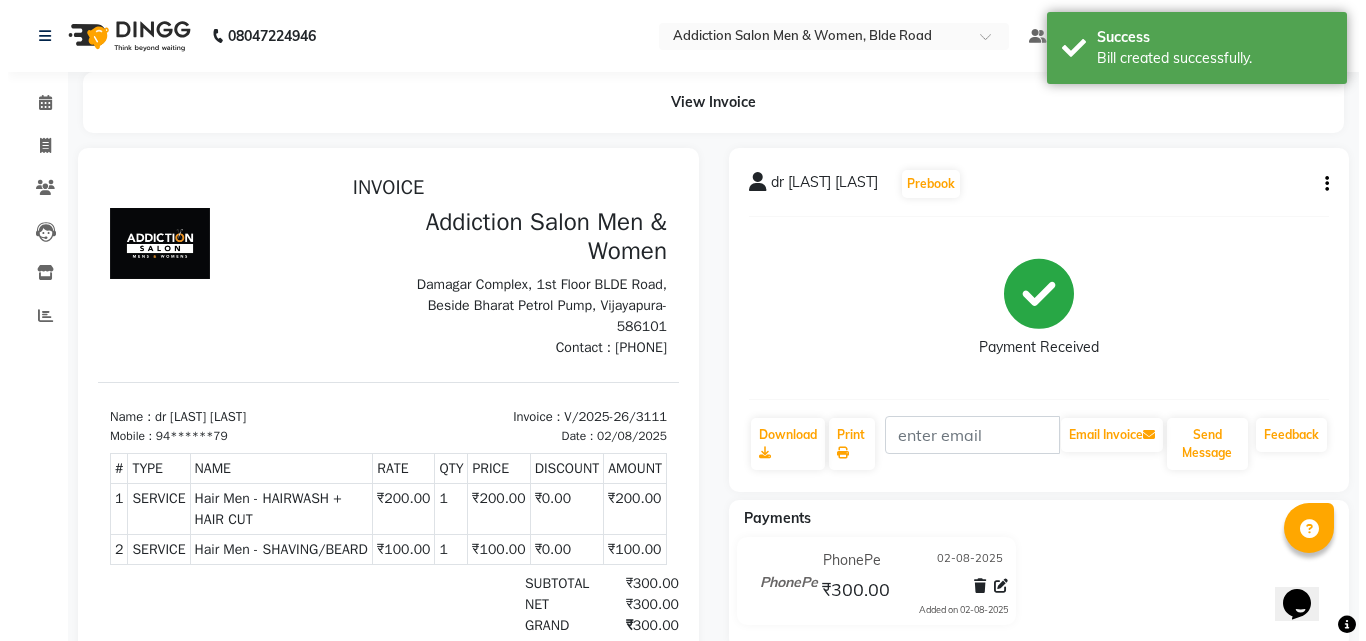 scroll, scrollTop: 0, scrollLeft: 0, axis: both 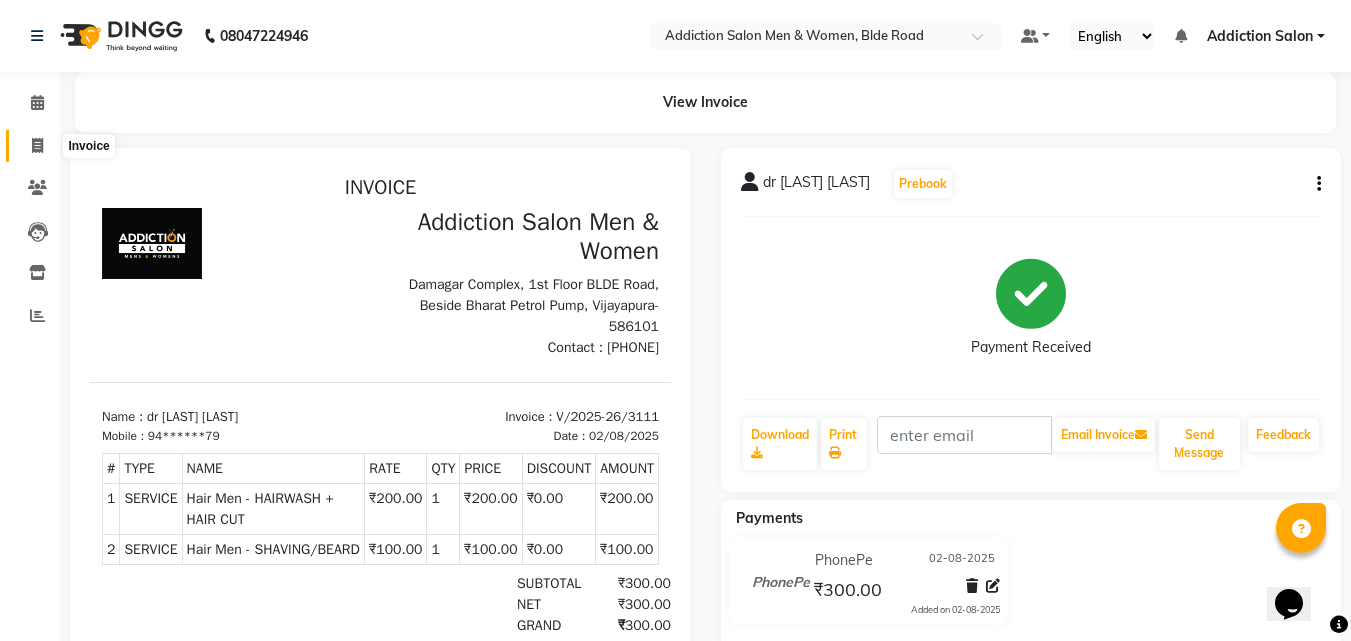 click 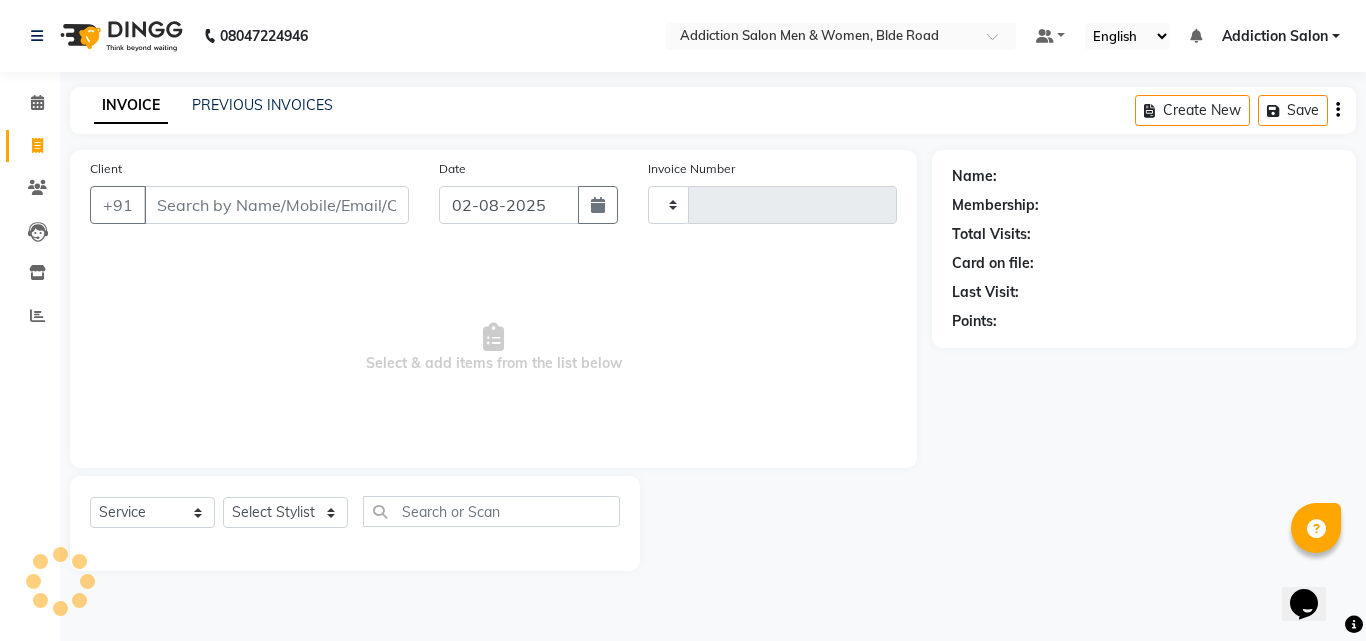 type on "3112" 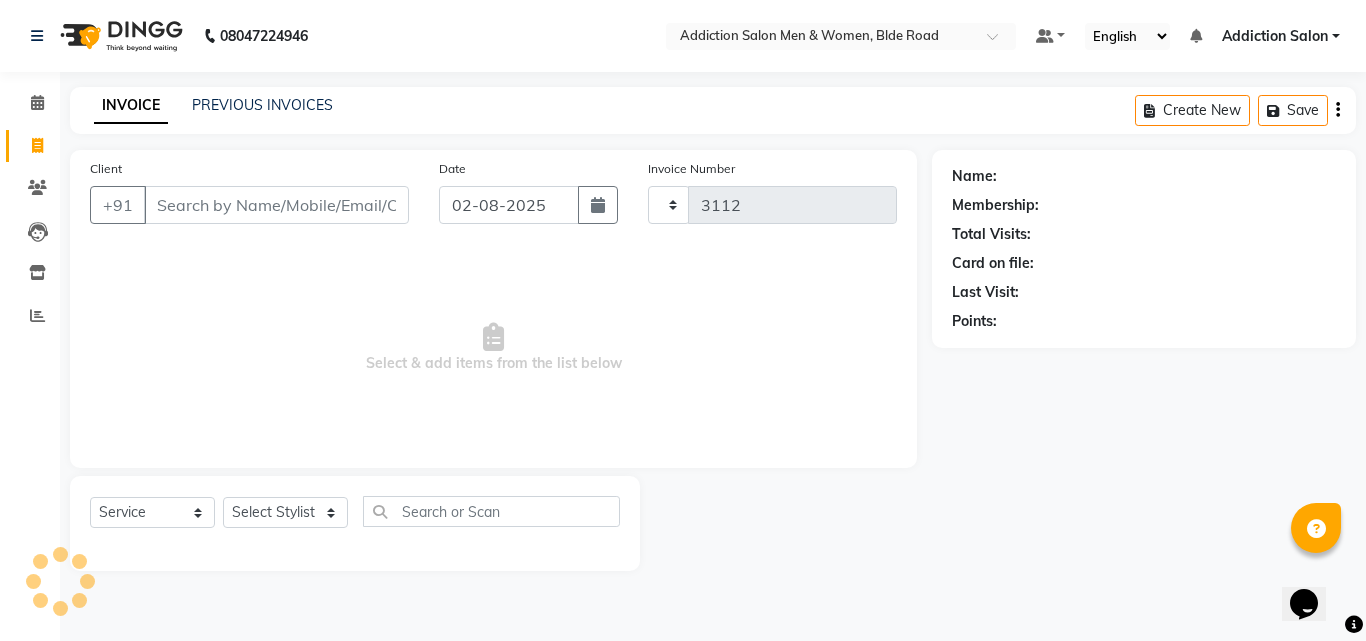 select on "6595" 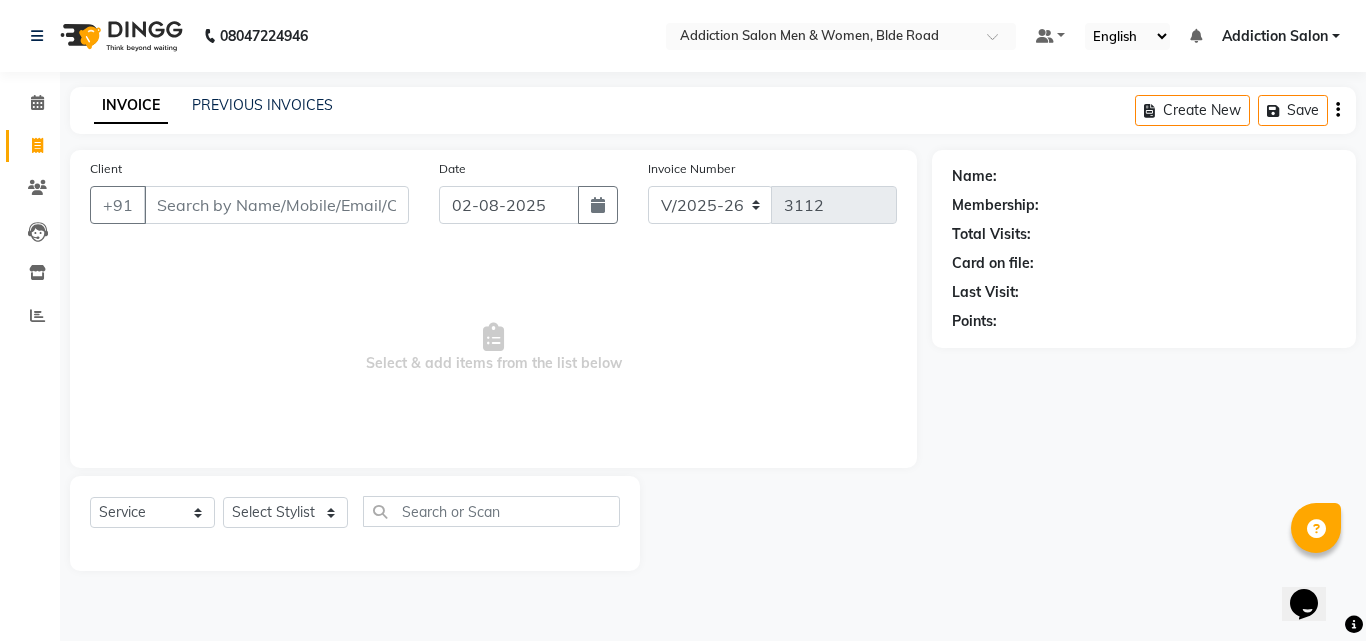 click on "INVOICE PREVIOUS INVOICES Create New   Save" 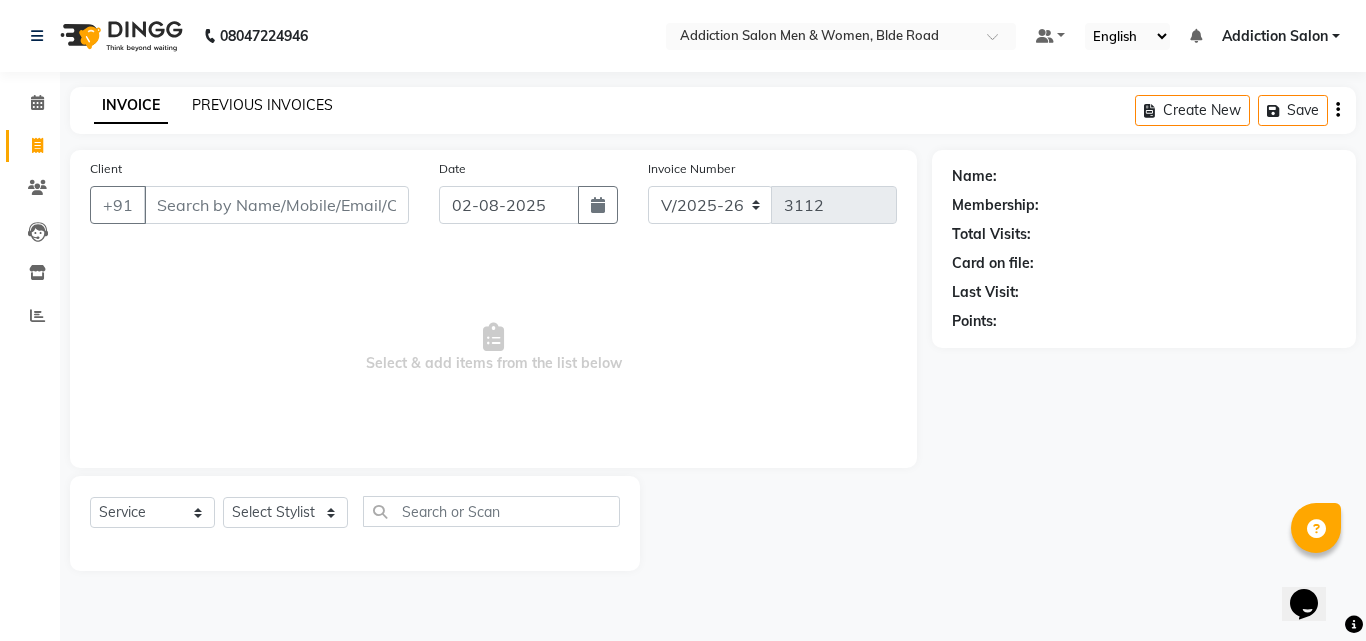 click on "PREVIOUS INVOICES" 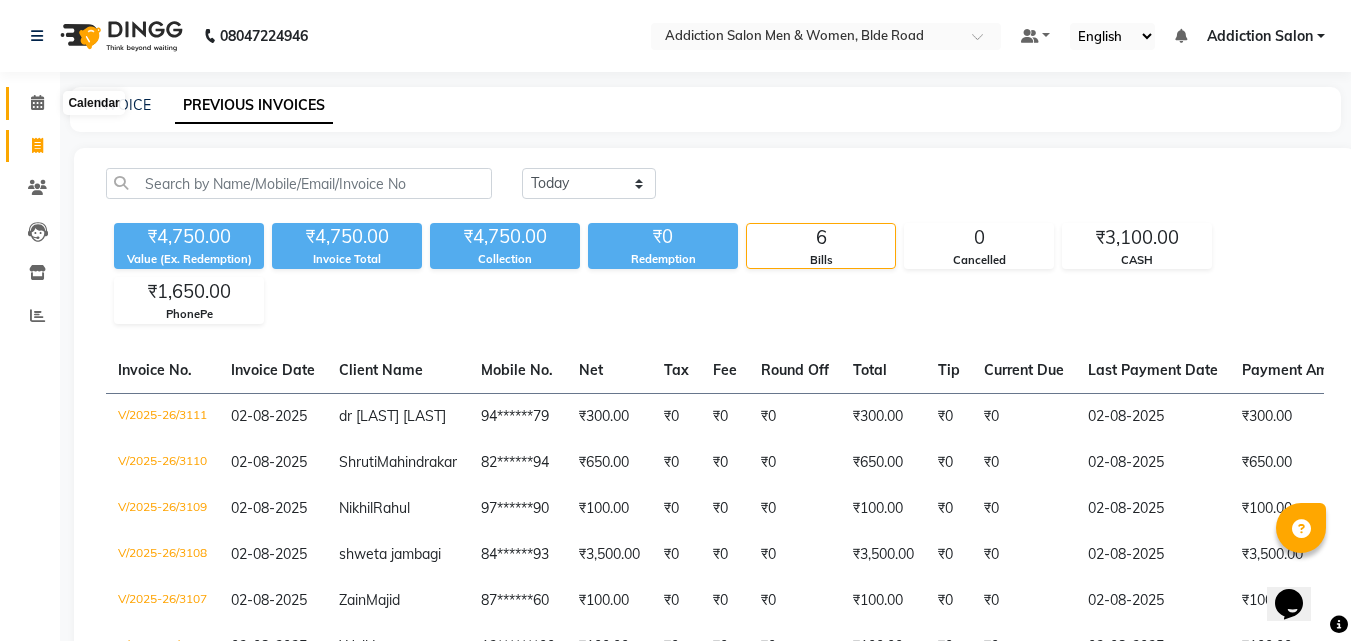 click 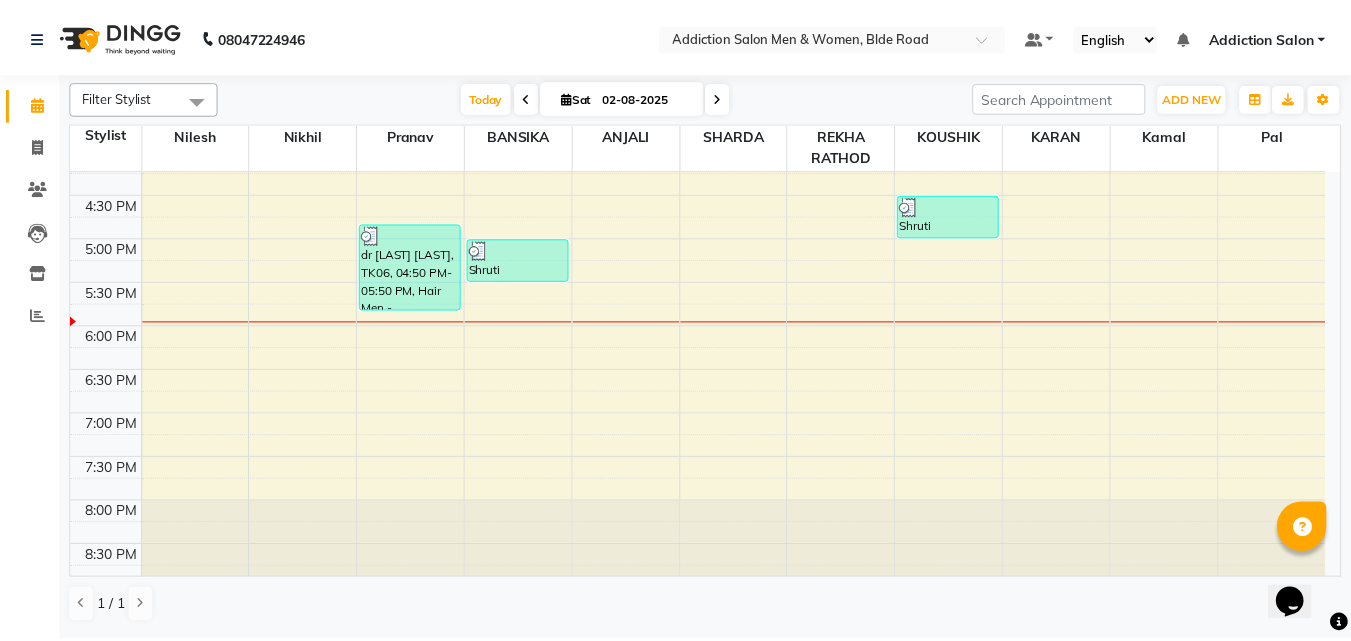 scroll, scrollTop: 735, scrollLeft: 0, axis: vertical 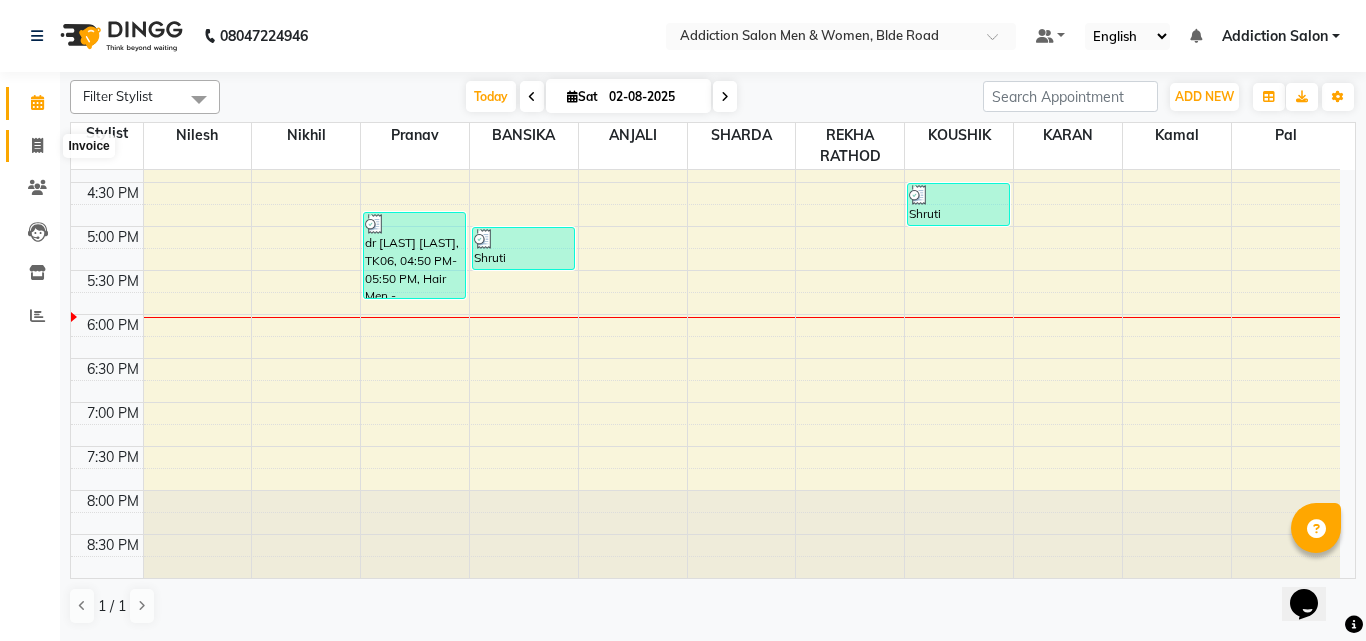 click 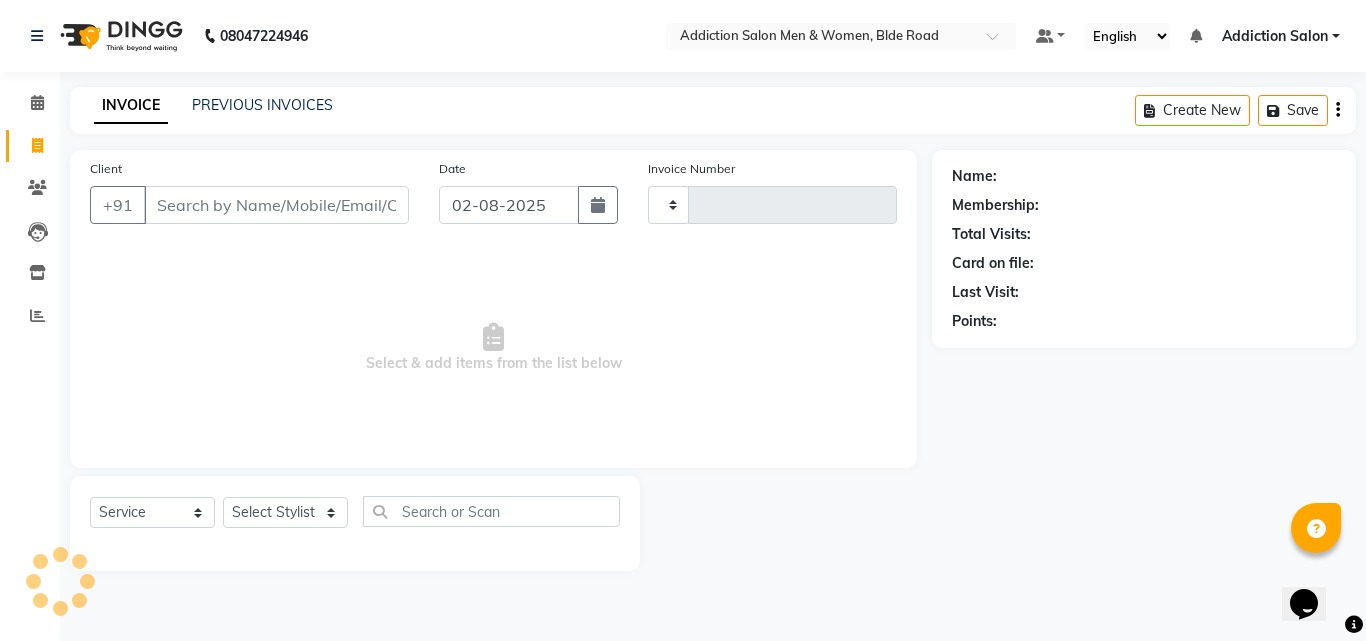 type on "3112" 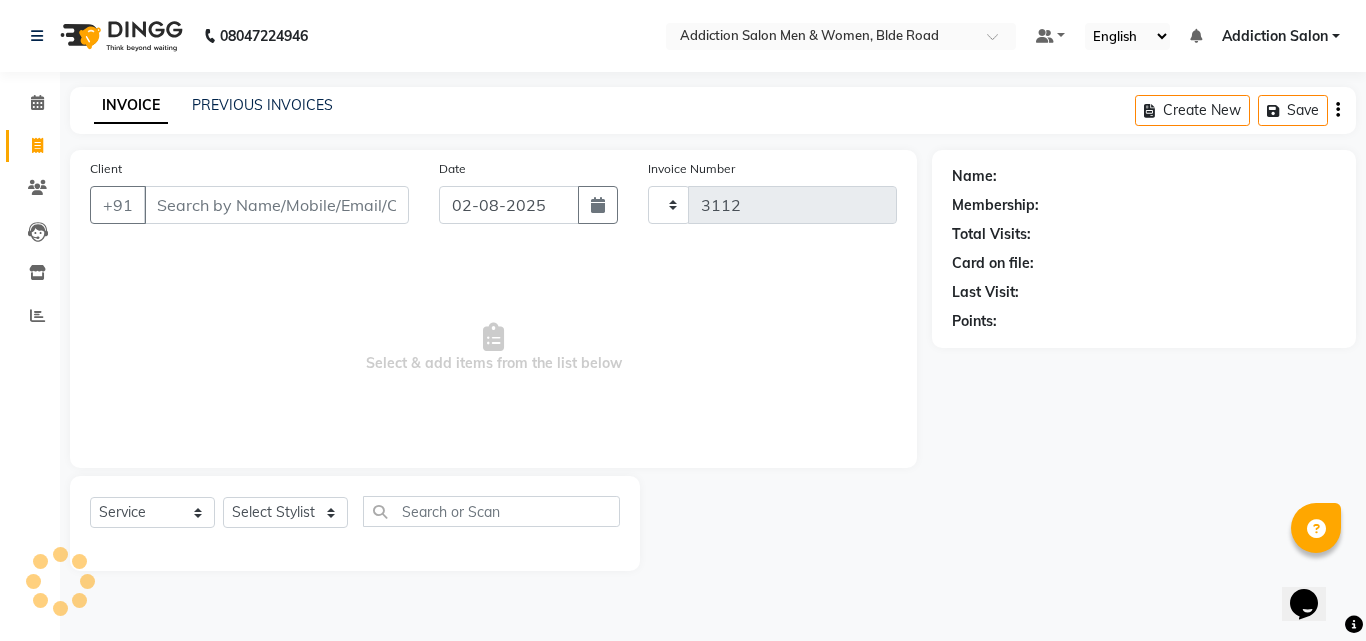 select on "6595" 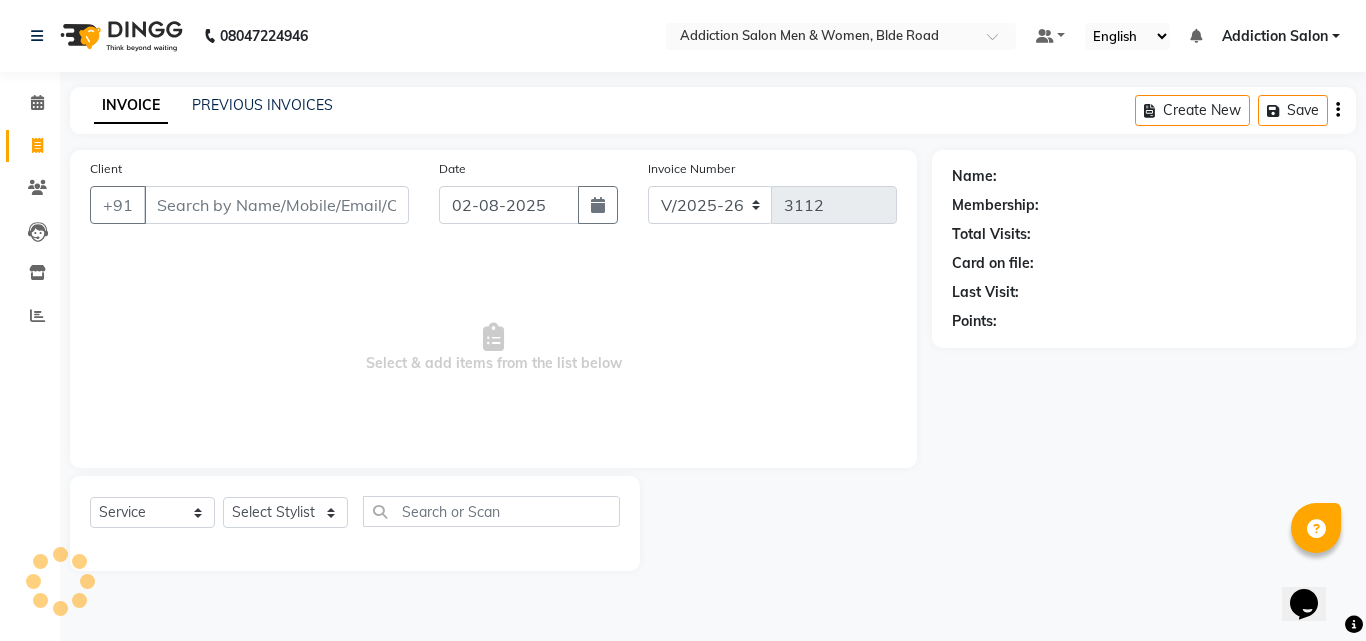 click on "Client" at bounding box center (276, 205) 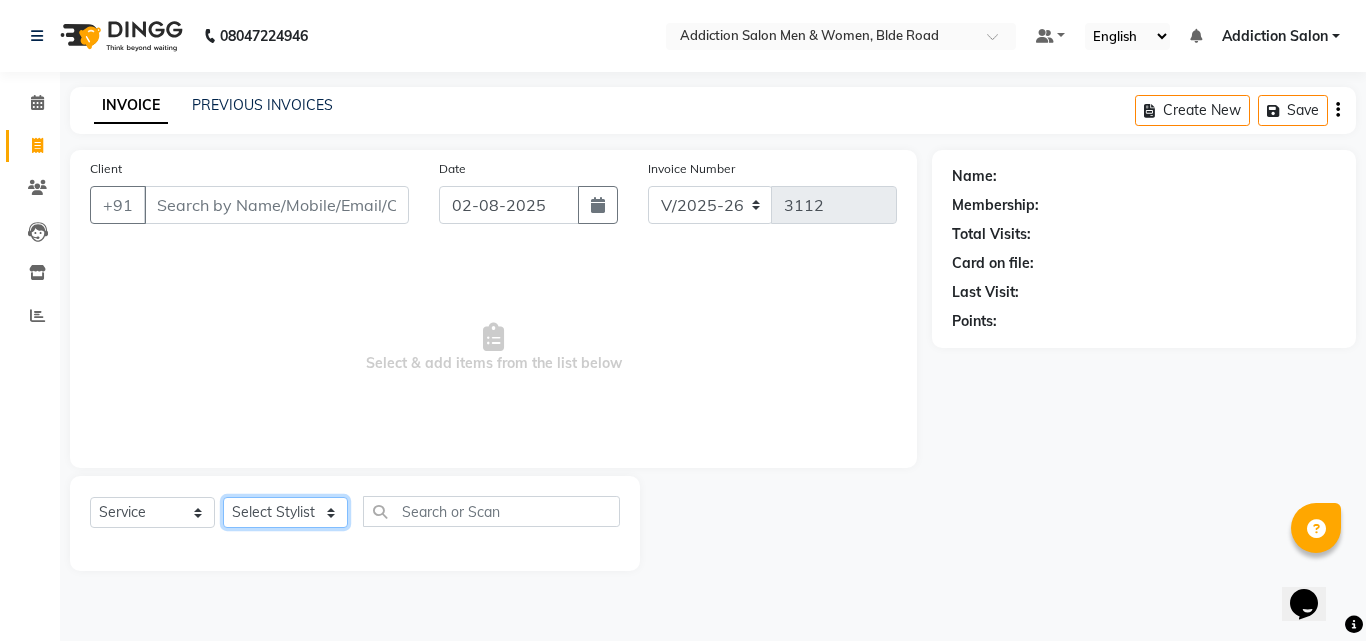 click on "Select Stylist Addiction Salon ANJALI BANSIKA Kamal KARAN KOUSHIK Nikhil Nilesh  pal Pranav REKHA RATHOD SHARDA" 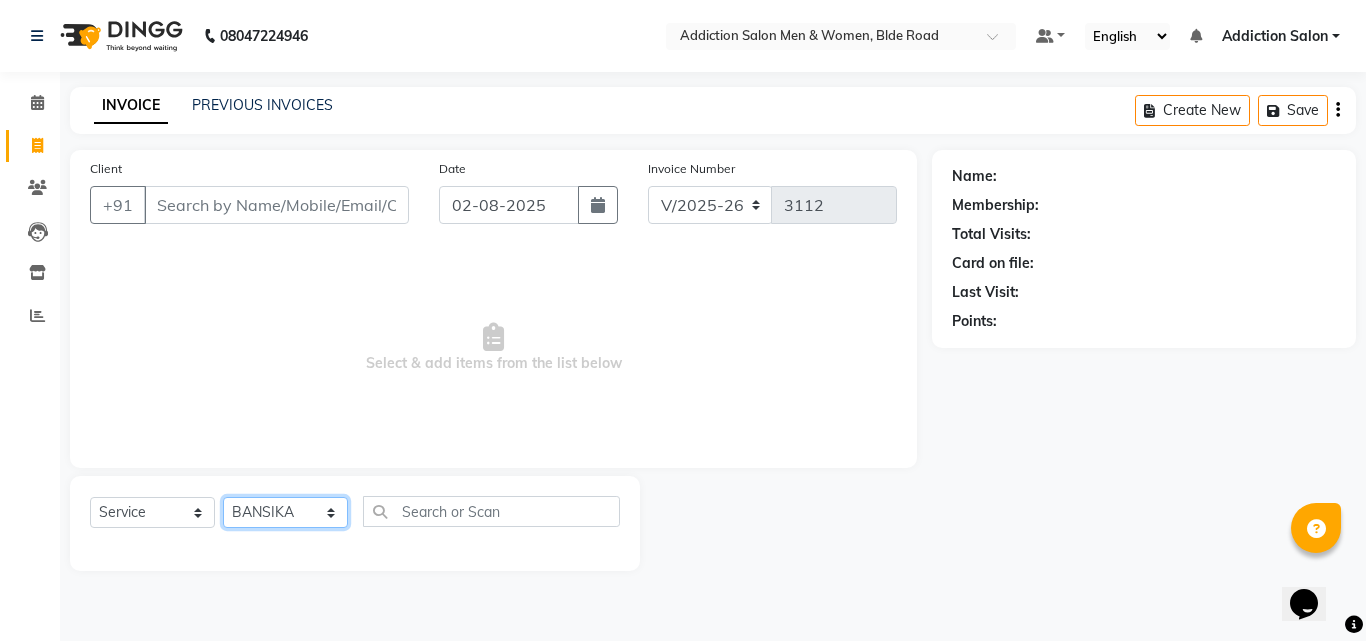 click on "Select Stylist Addiction Salon ANJALI BANSIKA Kamal KARAN KOUSHIK Nikhil Nilesh  pal Pranav REKHA RATHOD SHARDA" 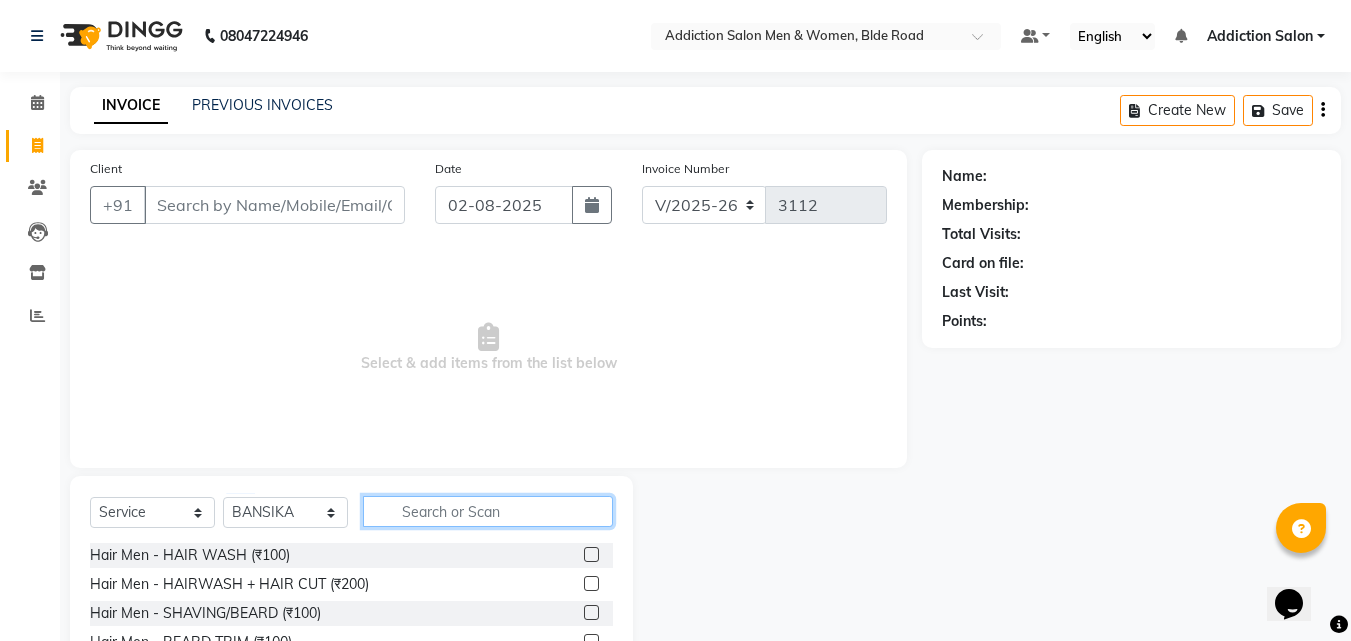 click 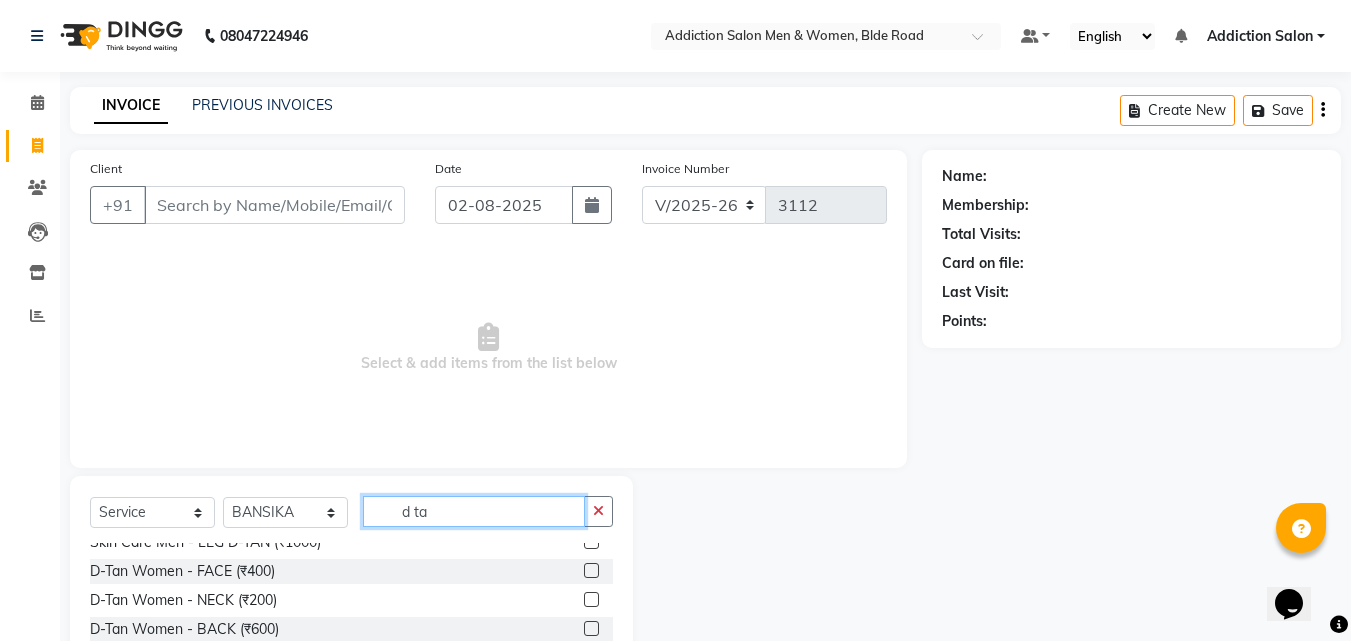 scroll, scrollTop: 0, scrollLeft: 0, axis: both 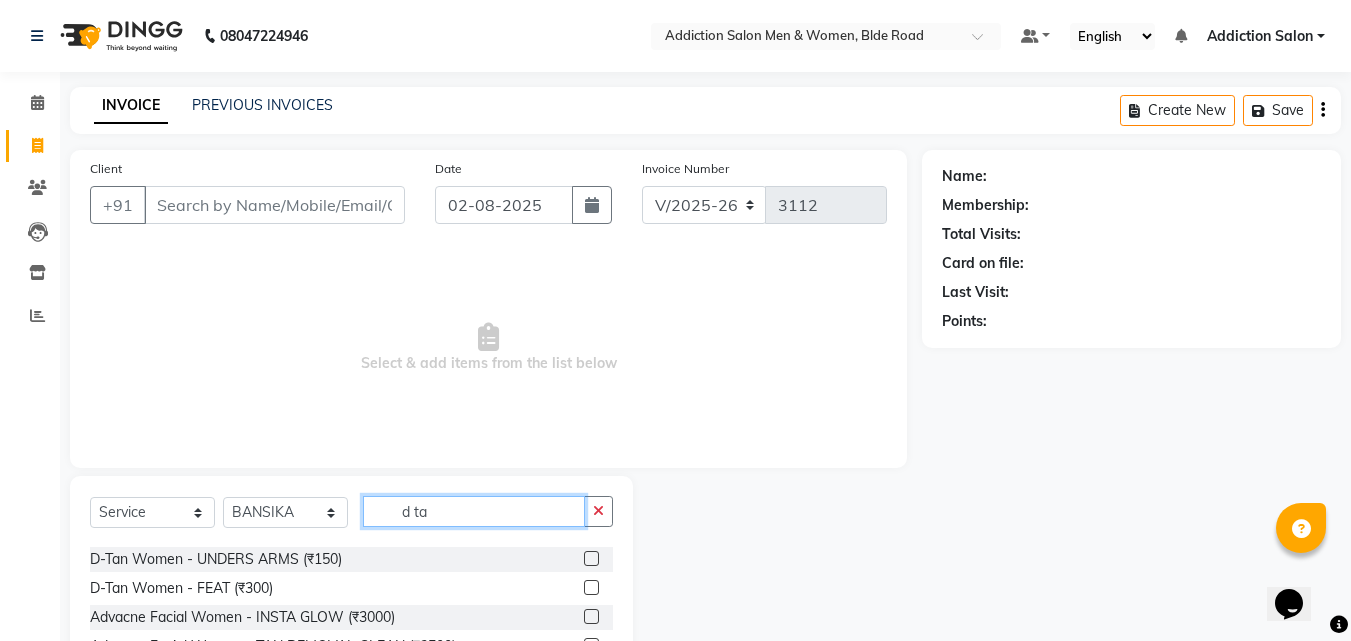 type on "d ta" 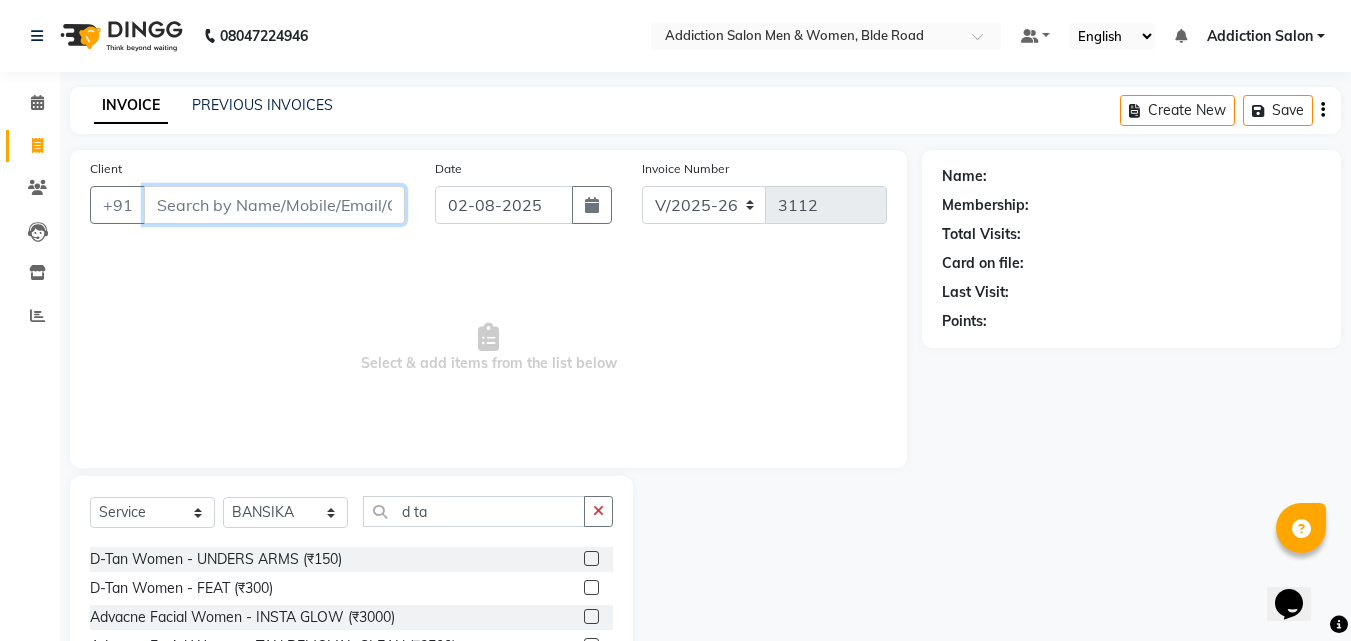 click on "Client" at bounding box center [274, 205] 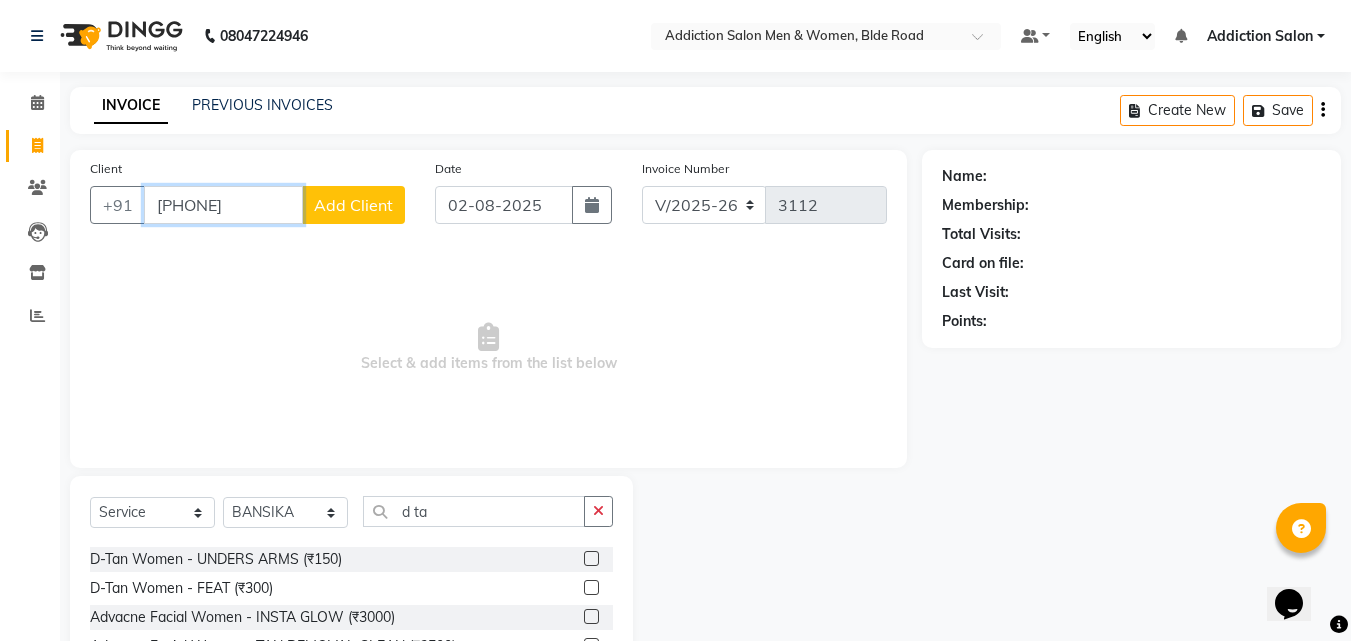 type on "[PHONE]" 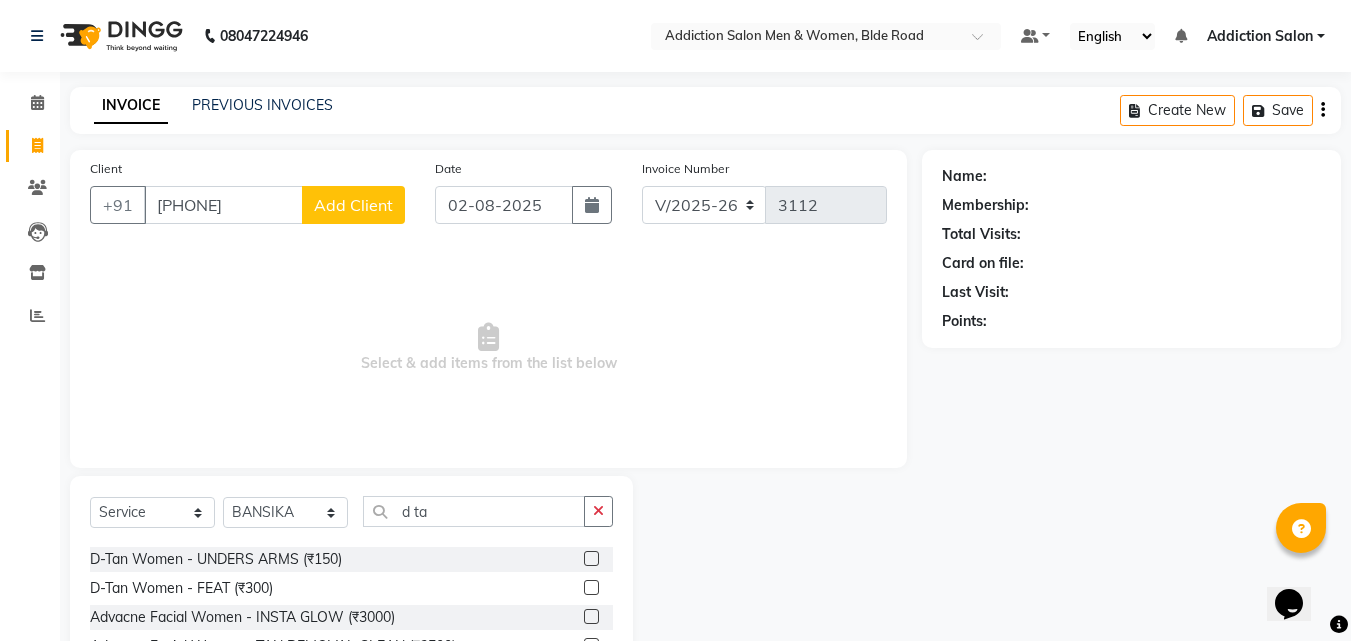 click on "Add Client" 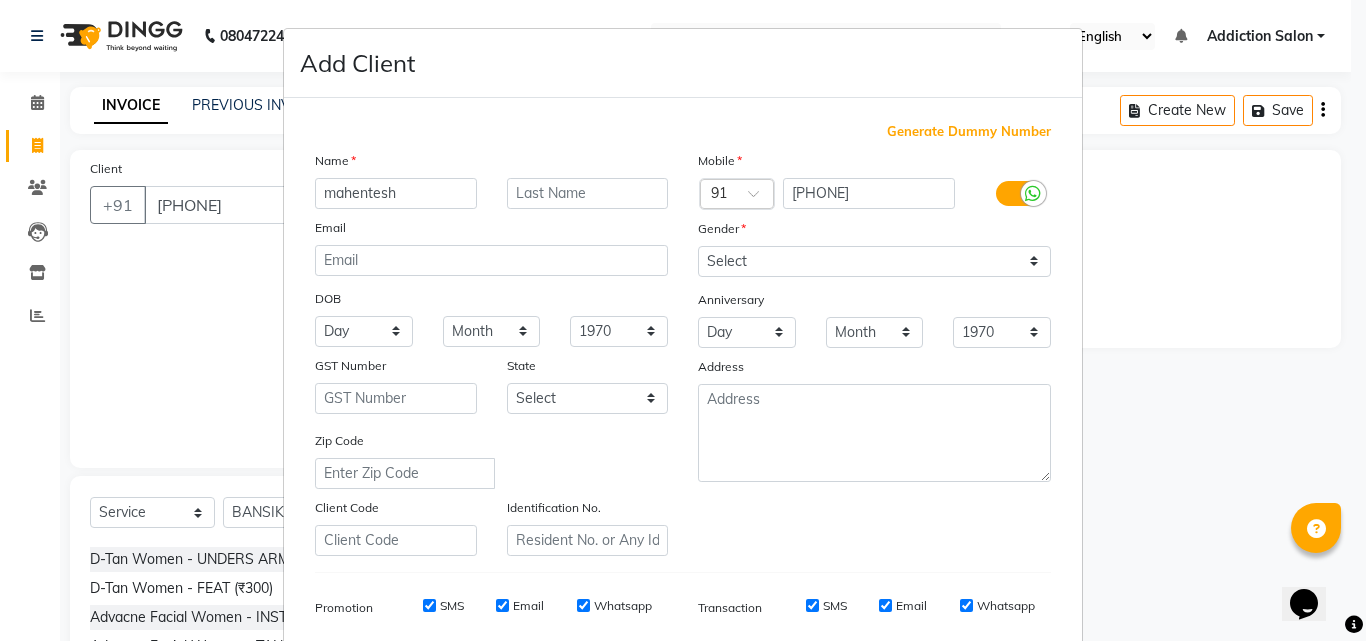 type on "mahentesh" 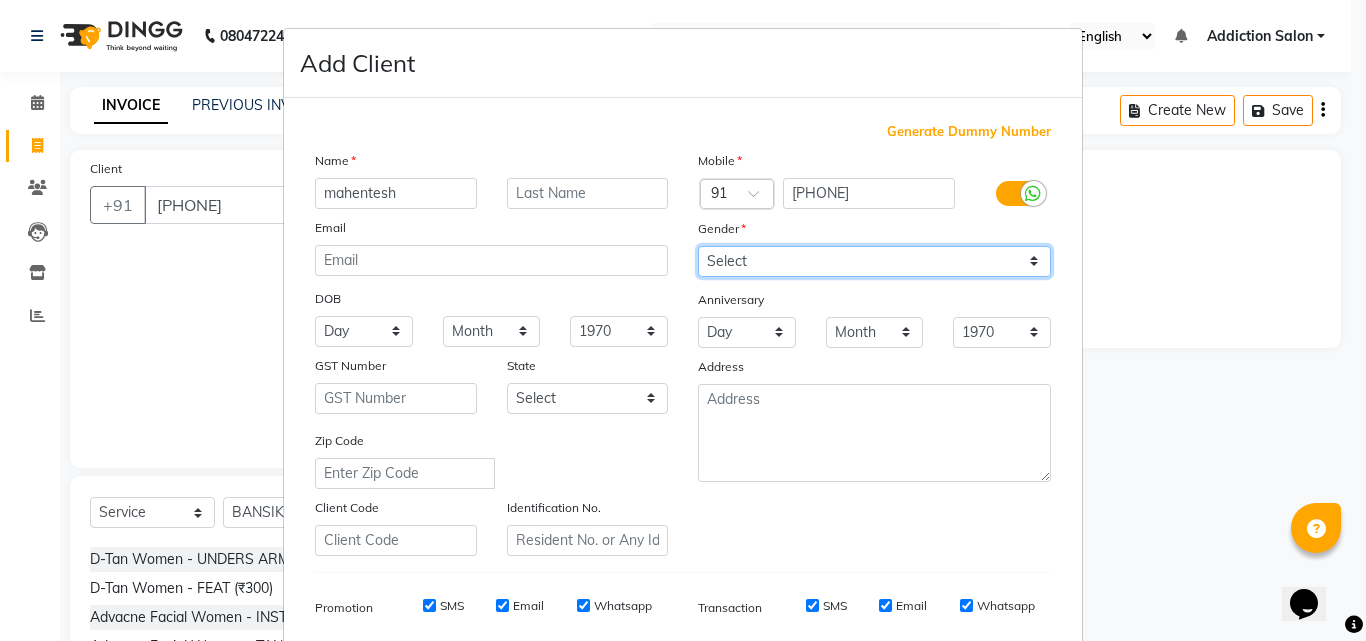 click on "Select Male Female Other Prefer Not To Say" at bounding box center [874, 261] 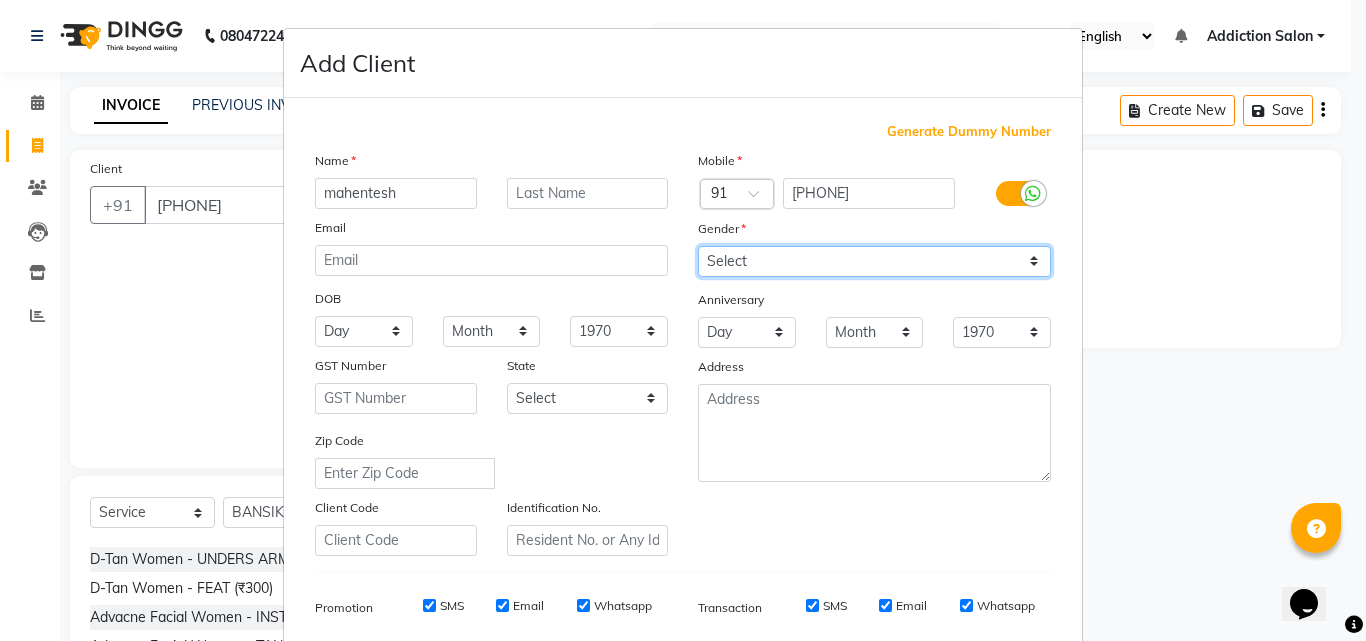 select on "male" 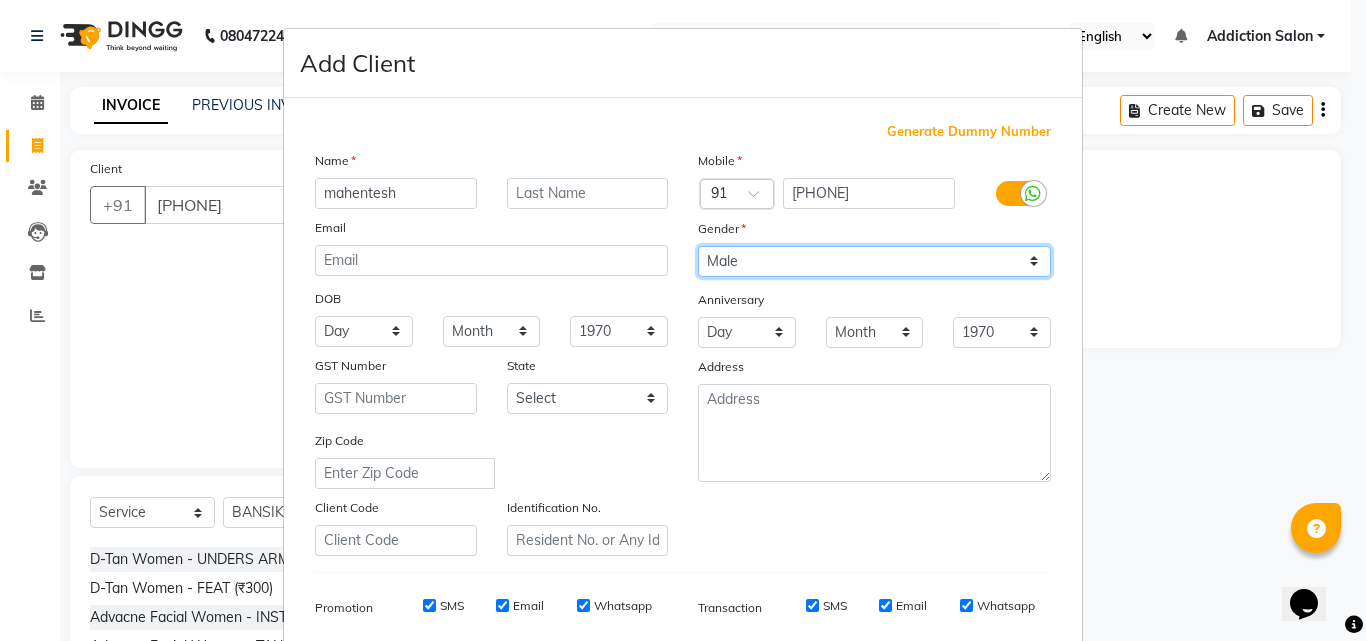 click on "Select Male Female Other Prefer Not To Say" at bounding box center [874, 261] 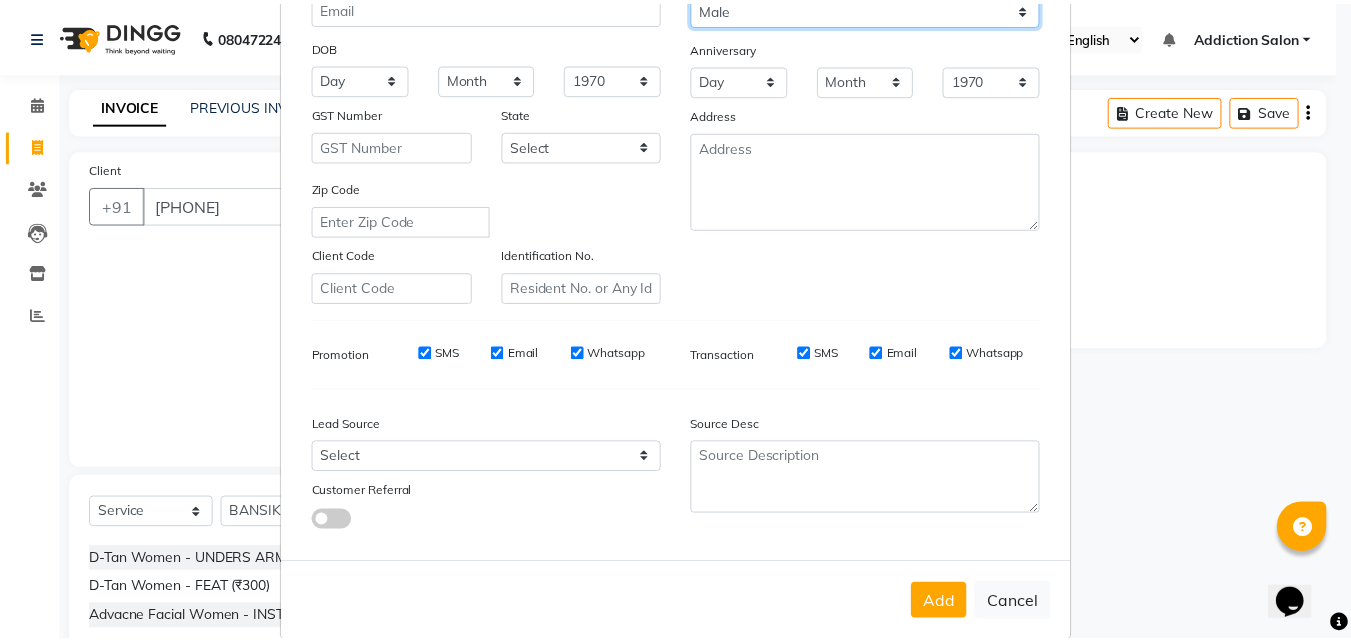 scroll, scrollTop: 282, scrollLeft: 0, axis: vertical 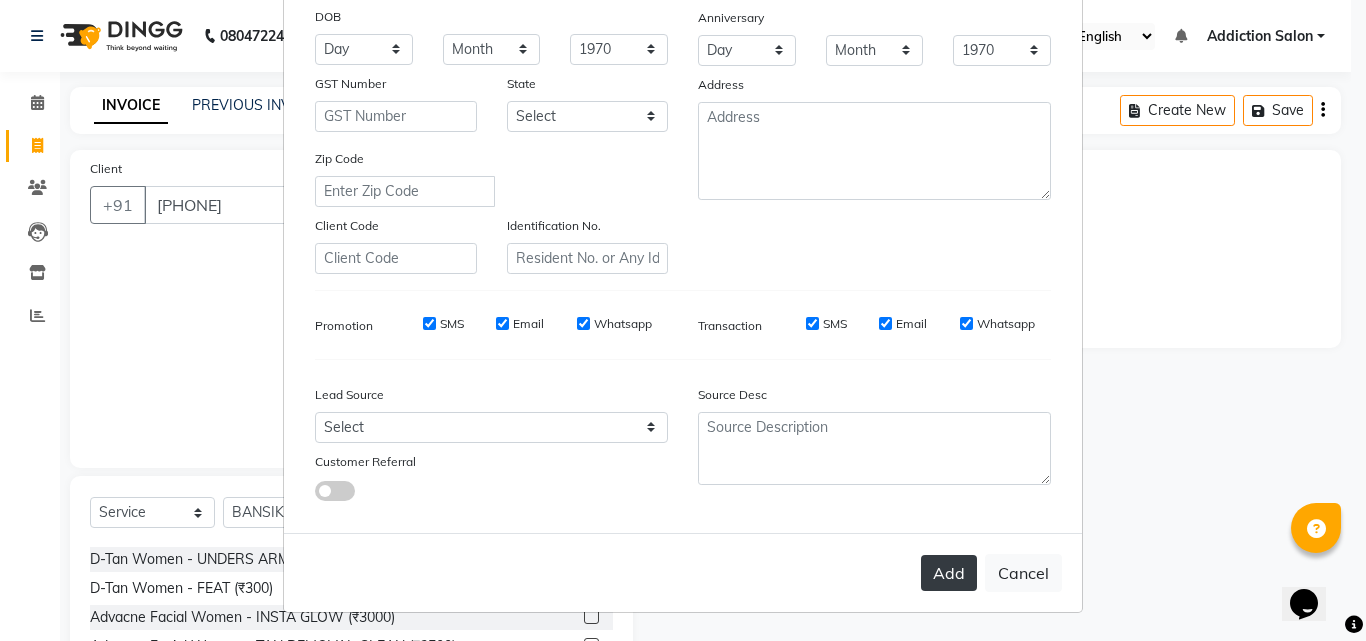 click on "Add" at bounding box center [949, 573] 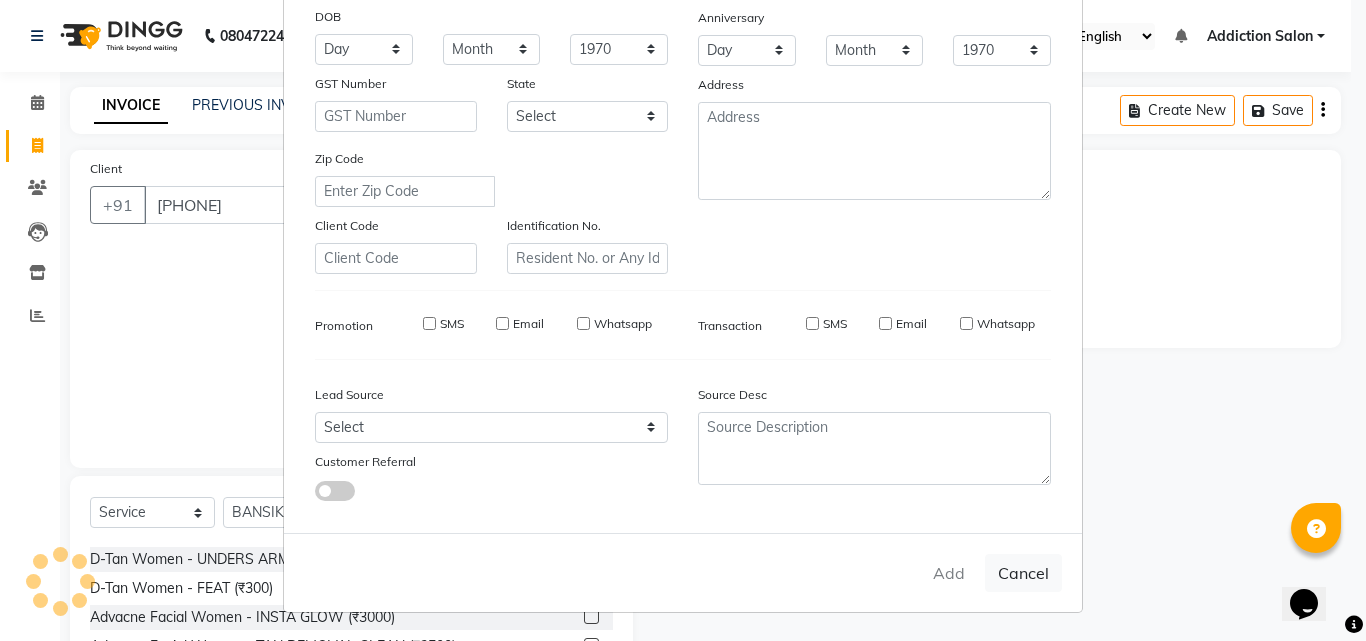 type on "99******21" 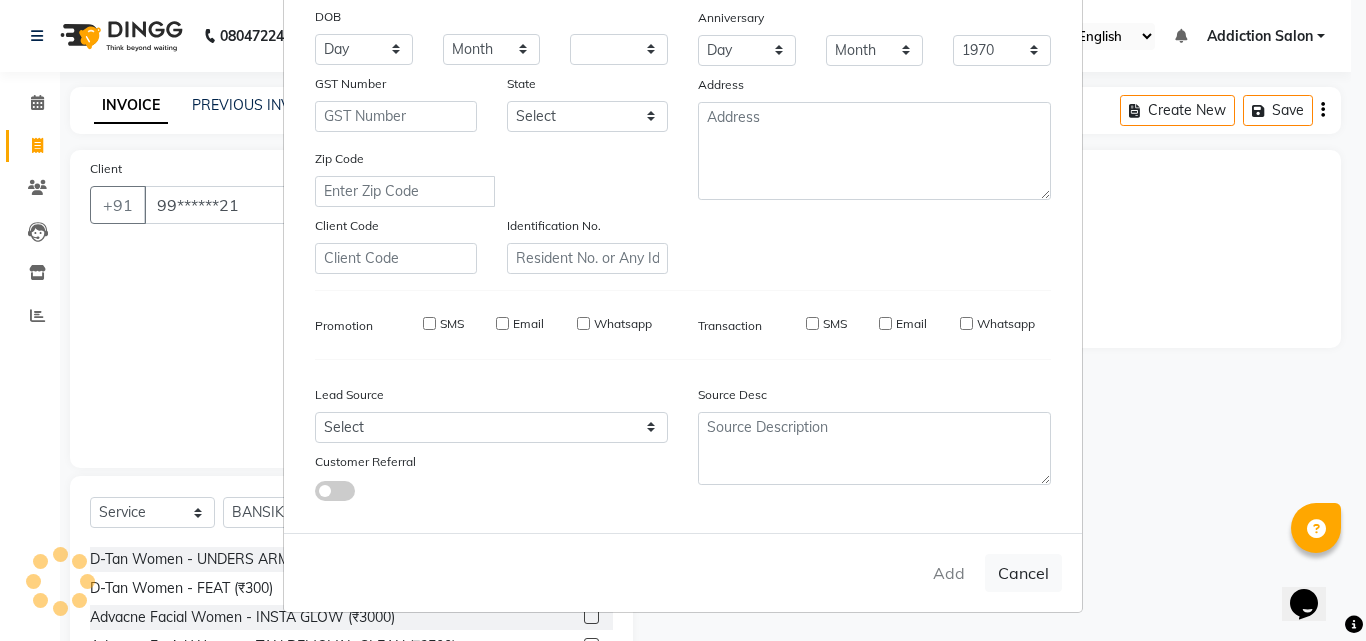 type 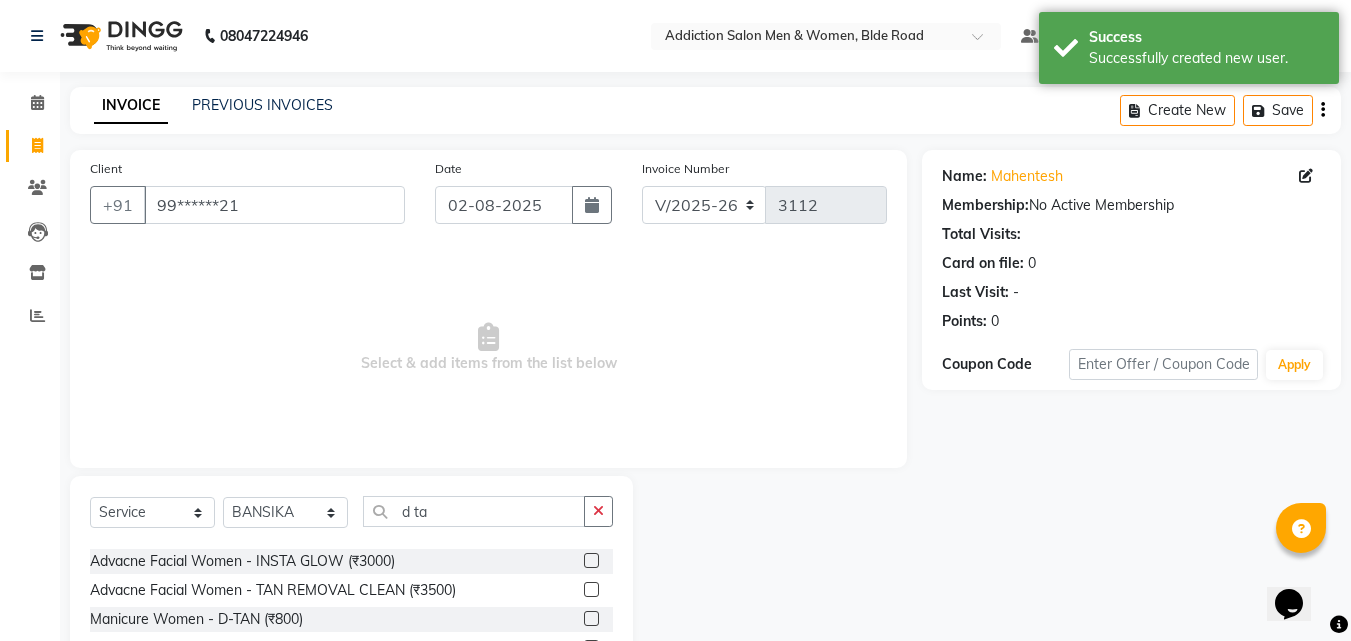 scroll, scrollTop: 386, scrollLeft: 0, axis: vertical 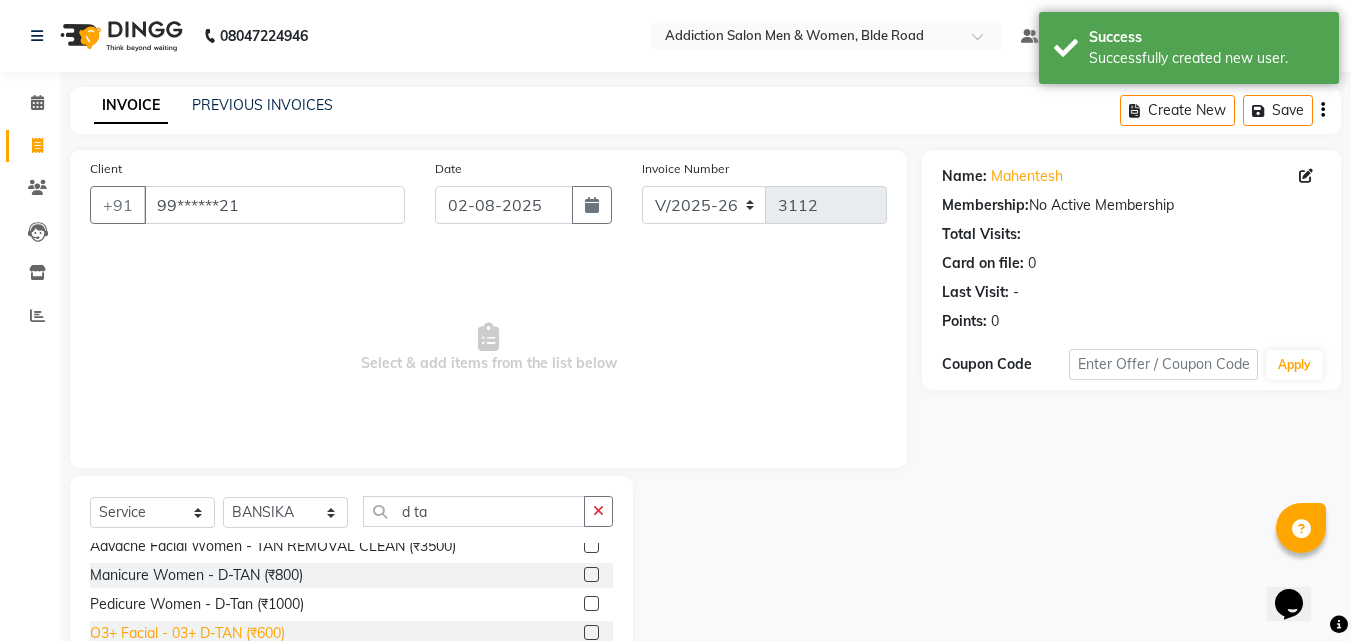 click on "O3+ Facial - 03+ D-TAN (₹600)" 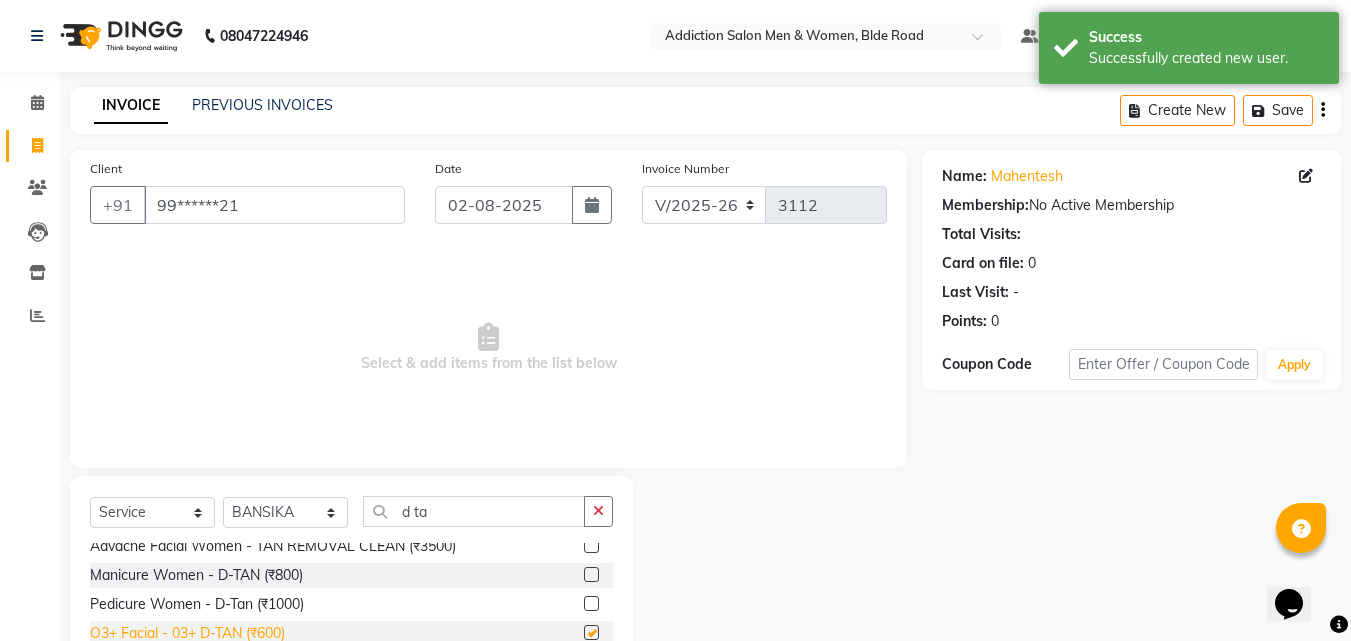 checkbox on "false" 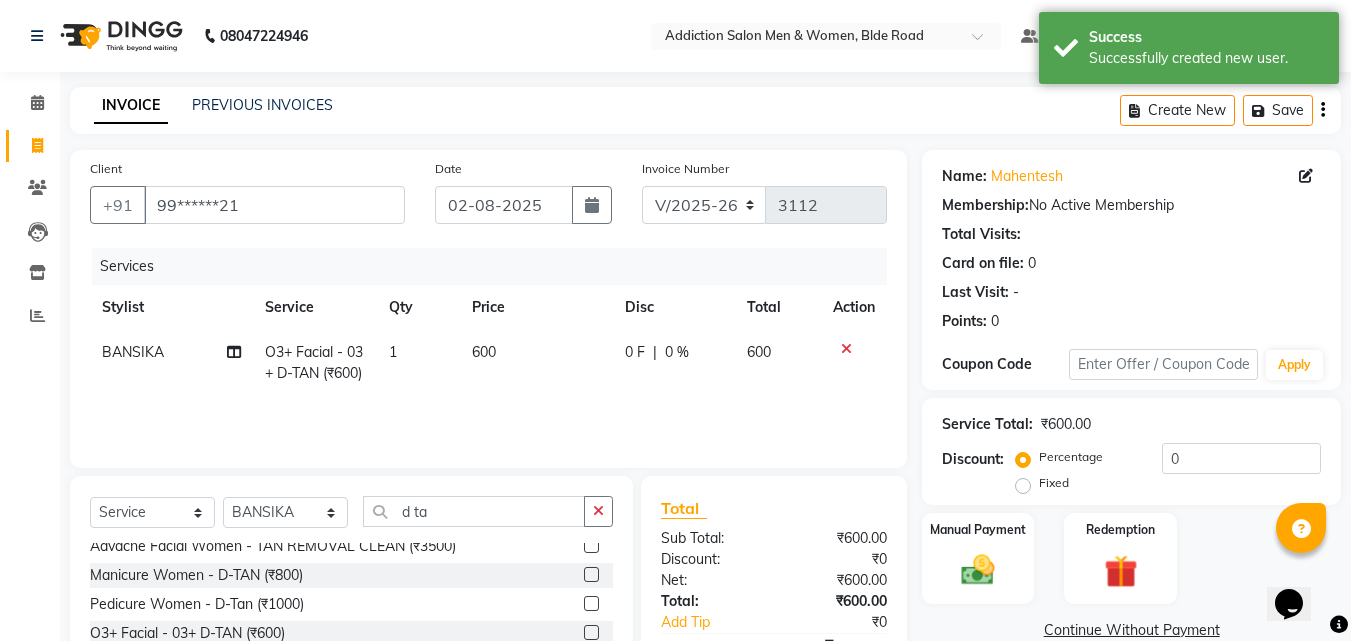 scroll, scrollTop: 160, scrollLeft: 0, axis: vertical 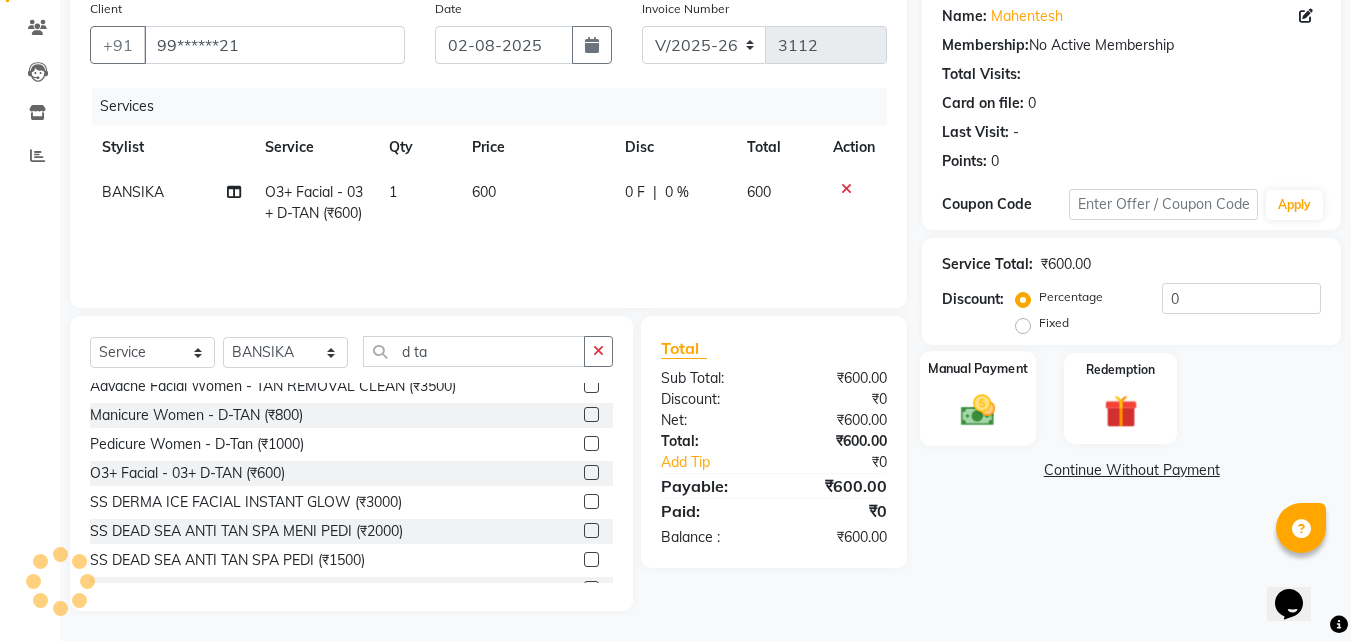 click 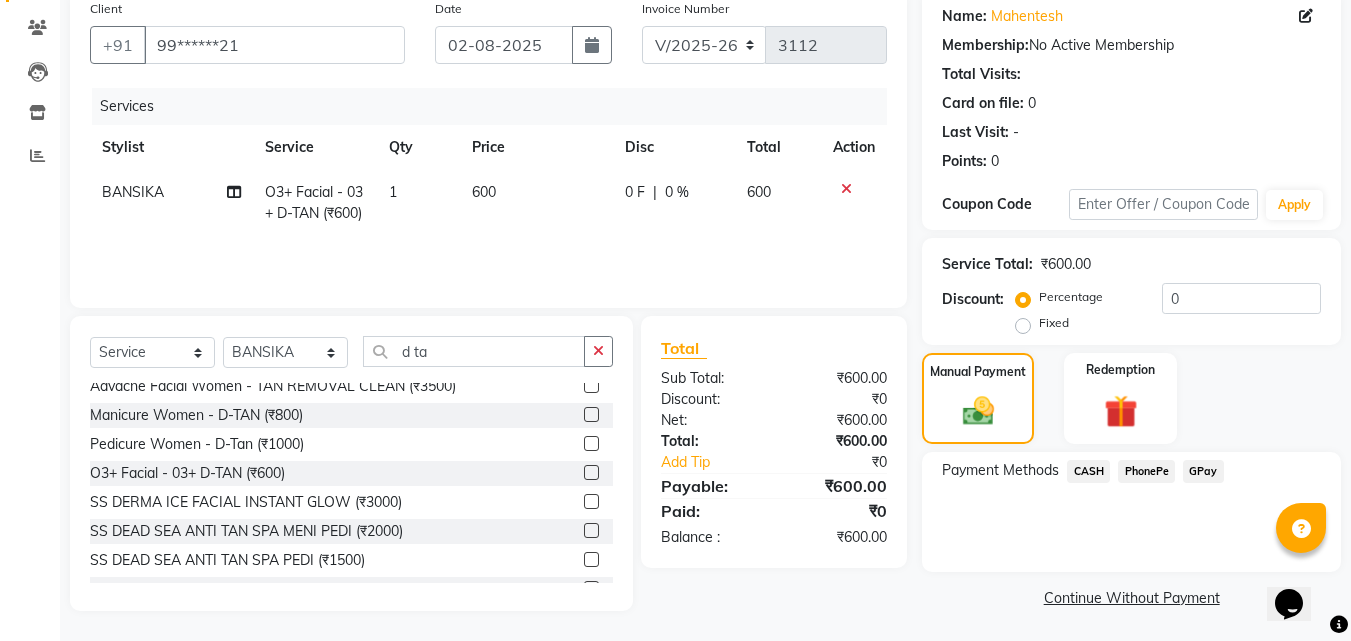 click on "PhonePe" 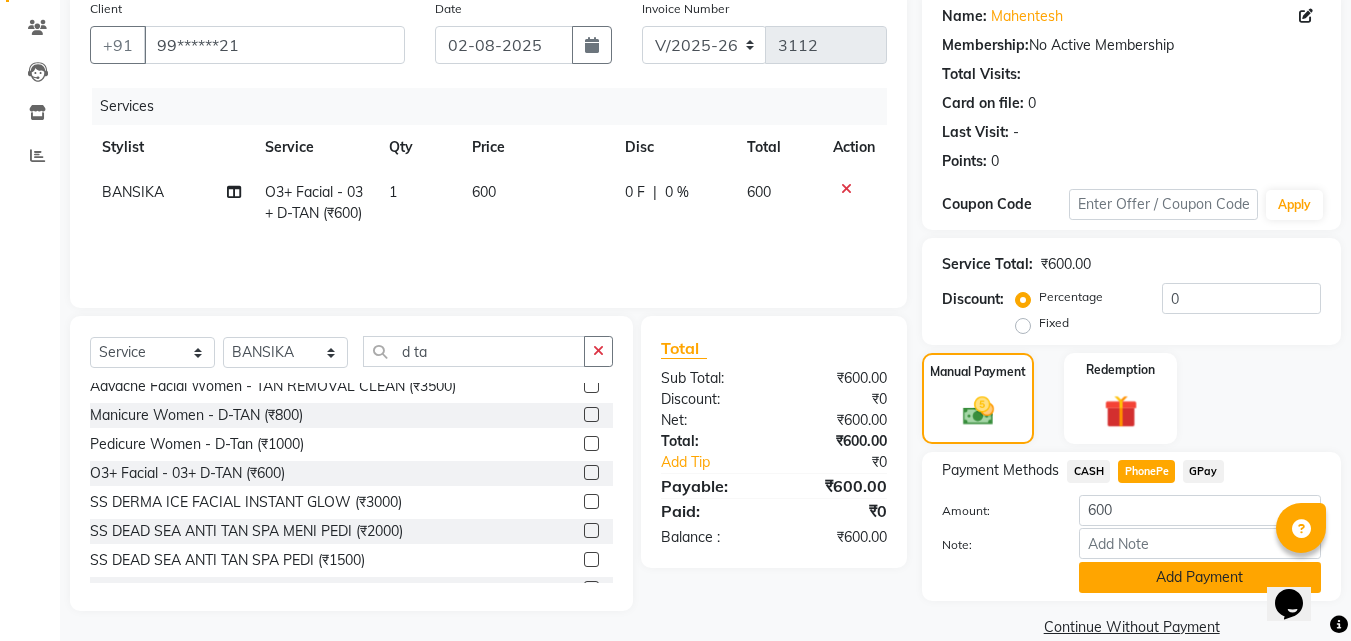 click on "Add Payment" 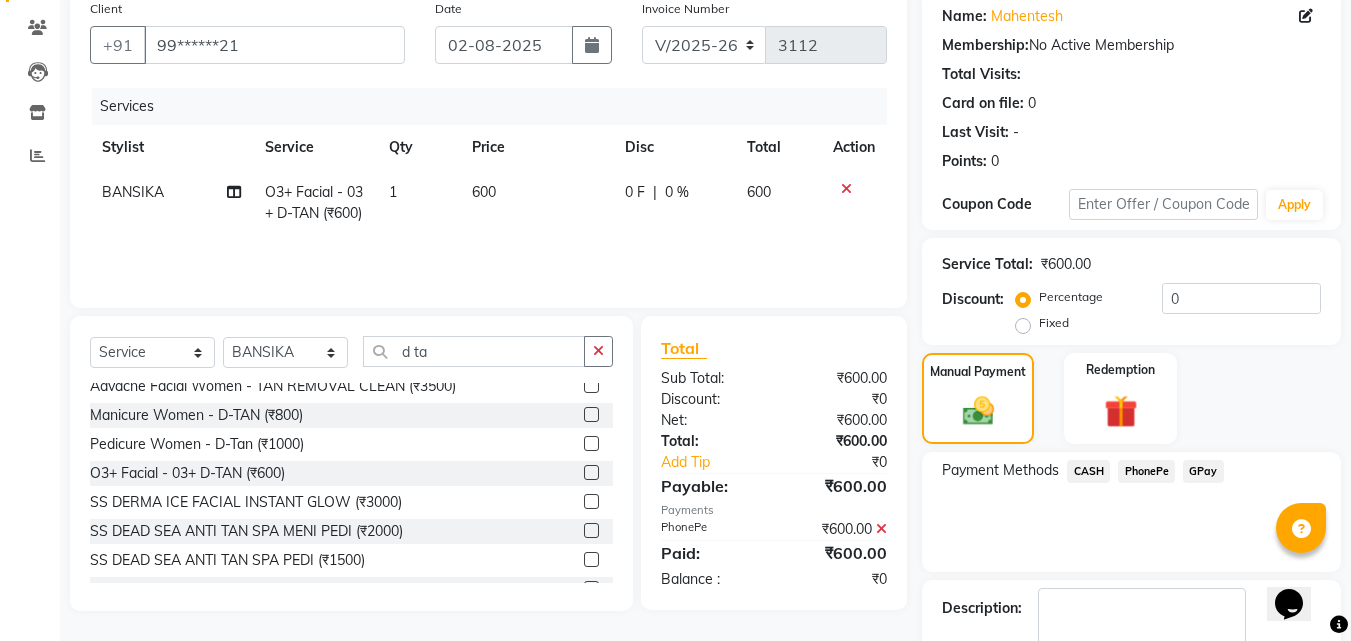 scroll, scrollTop: 275, scrollLeft: 0, axis: vertical 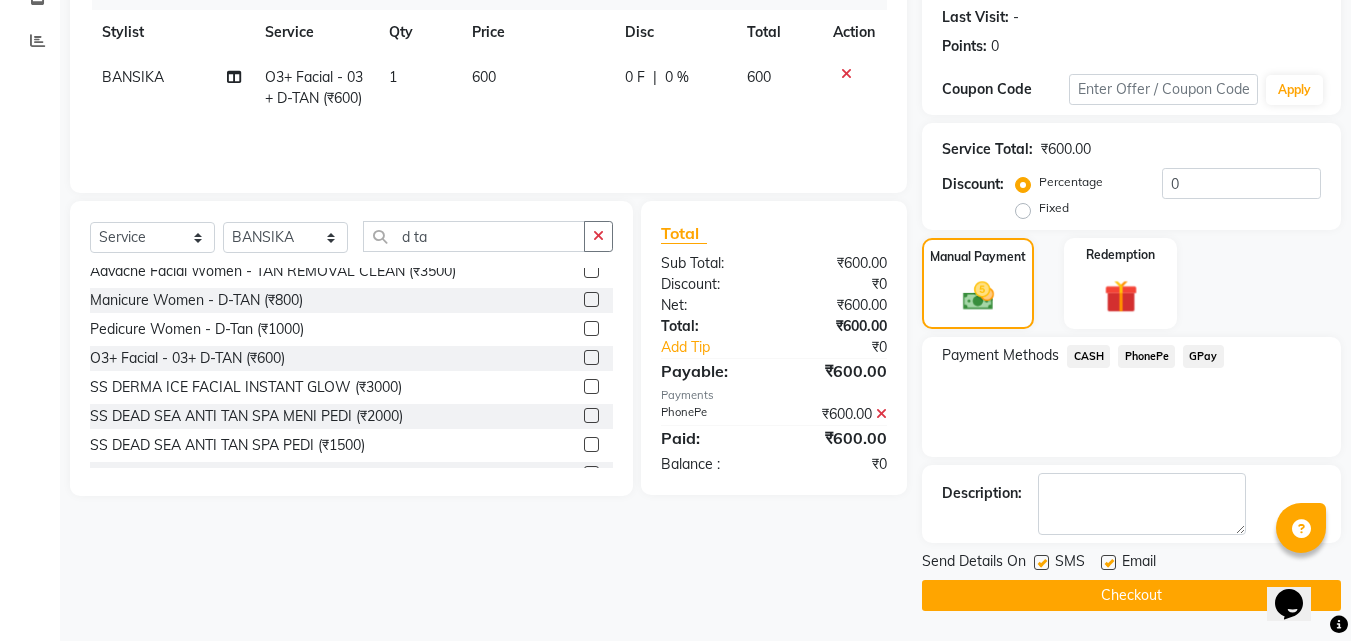 click on "Checkout" 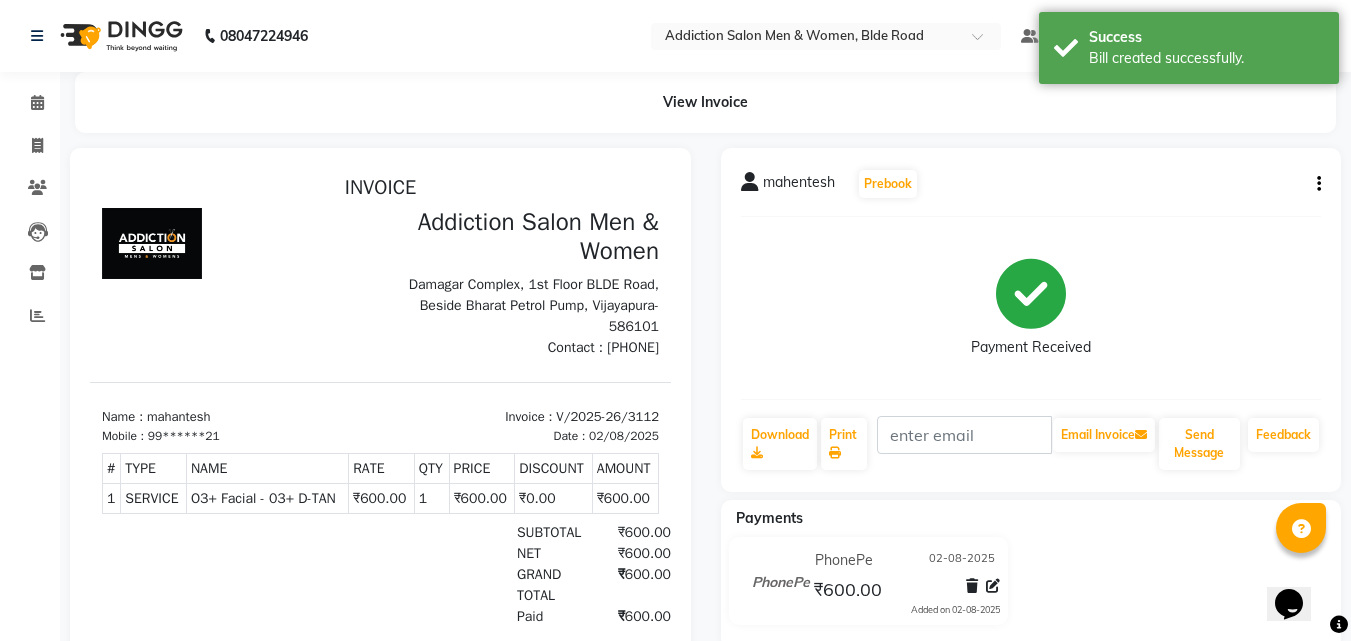 scroll, scrollTop: 0, scrollLeft: 0, axis: both 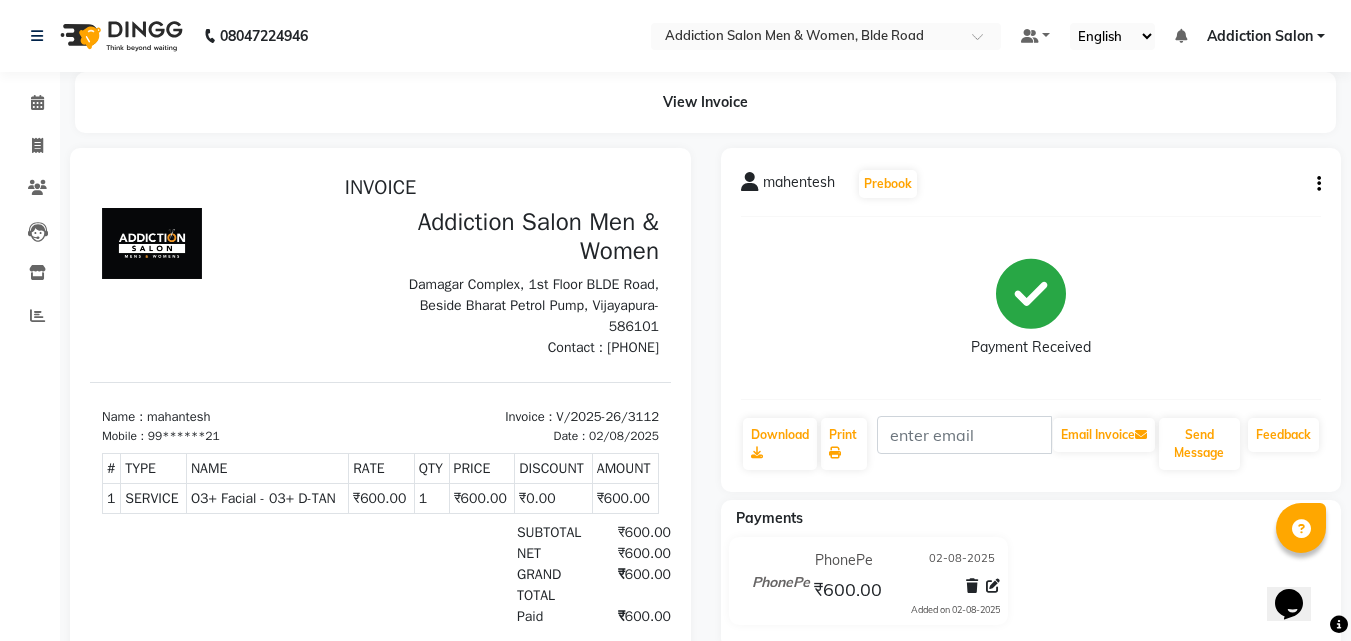 click on "mahentesh" 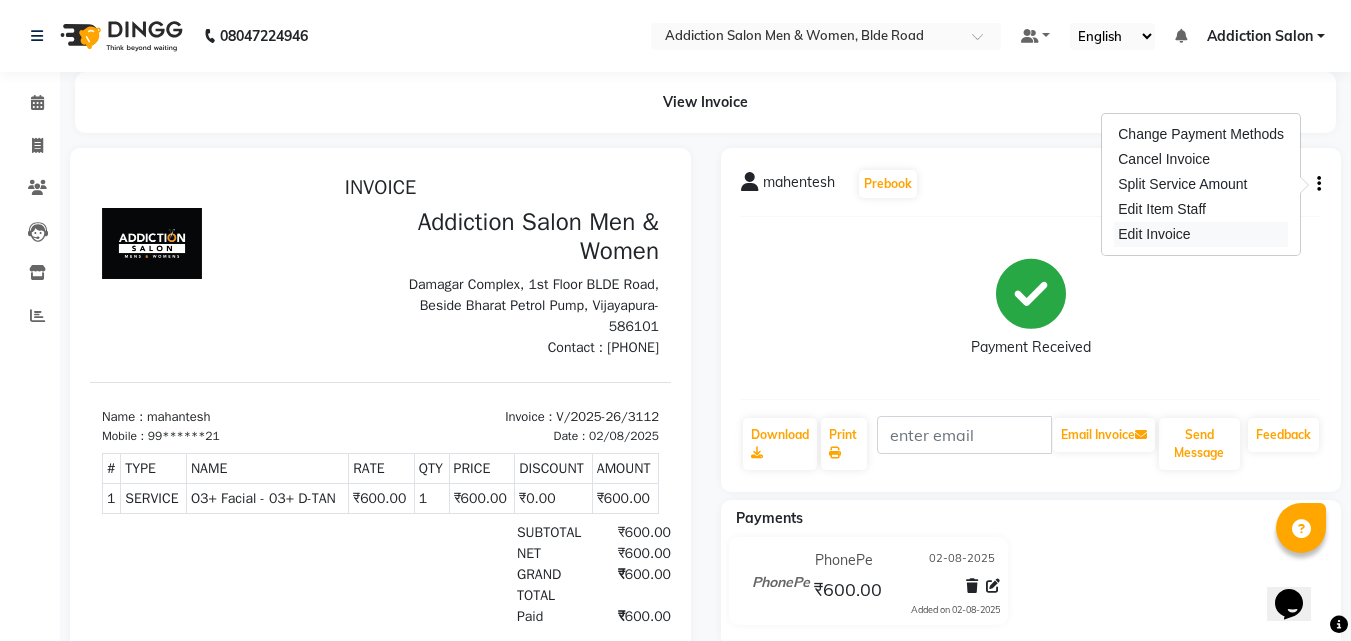 click on "Edit Invoice" at bounding box center (1201, 234) 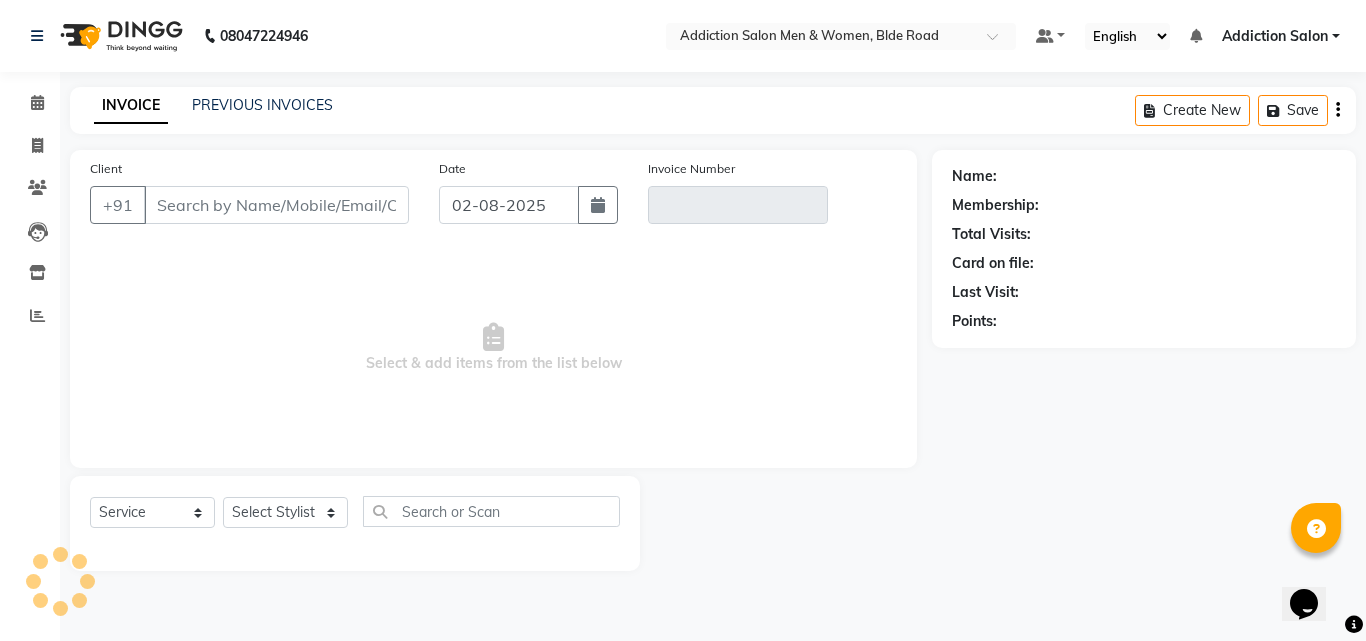 type on "99******21" 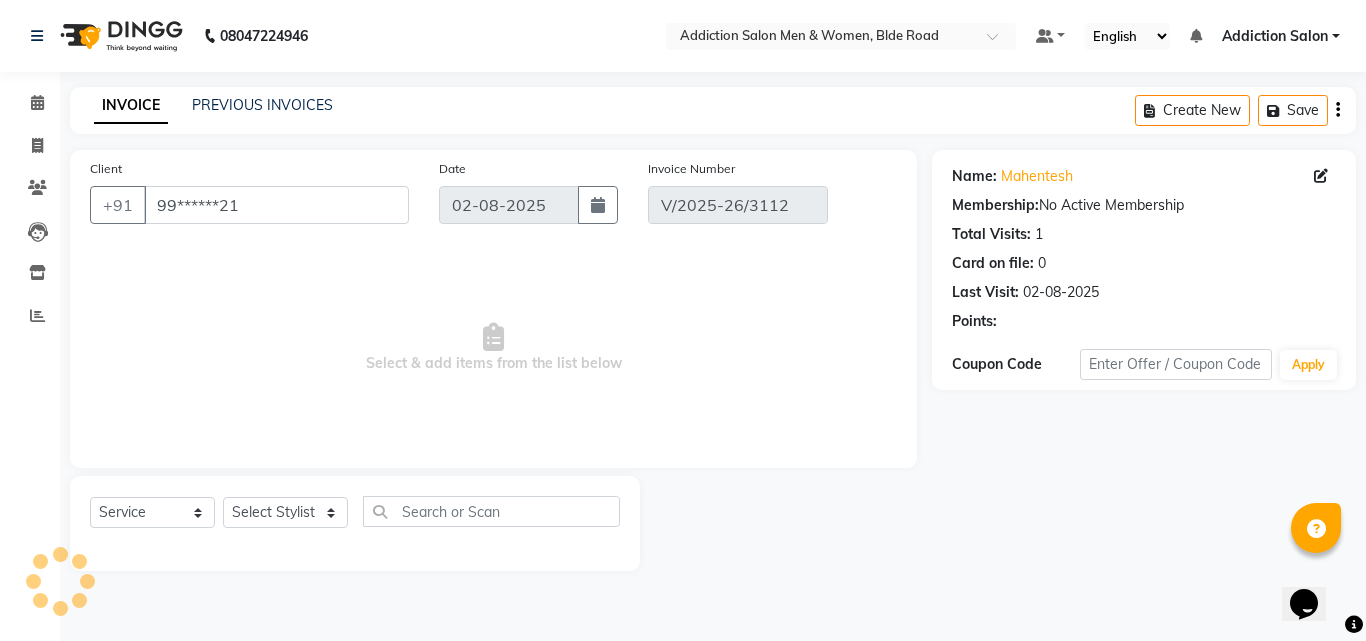 select on "select" 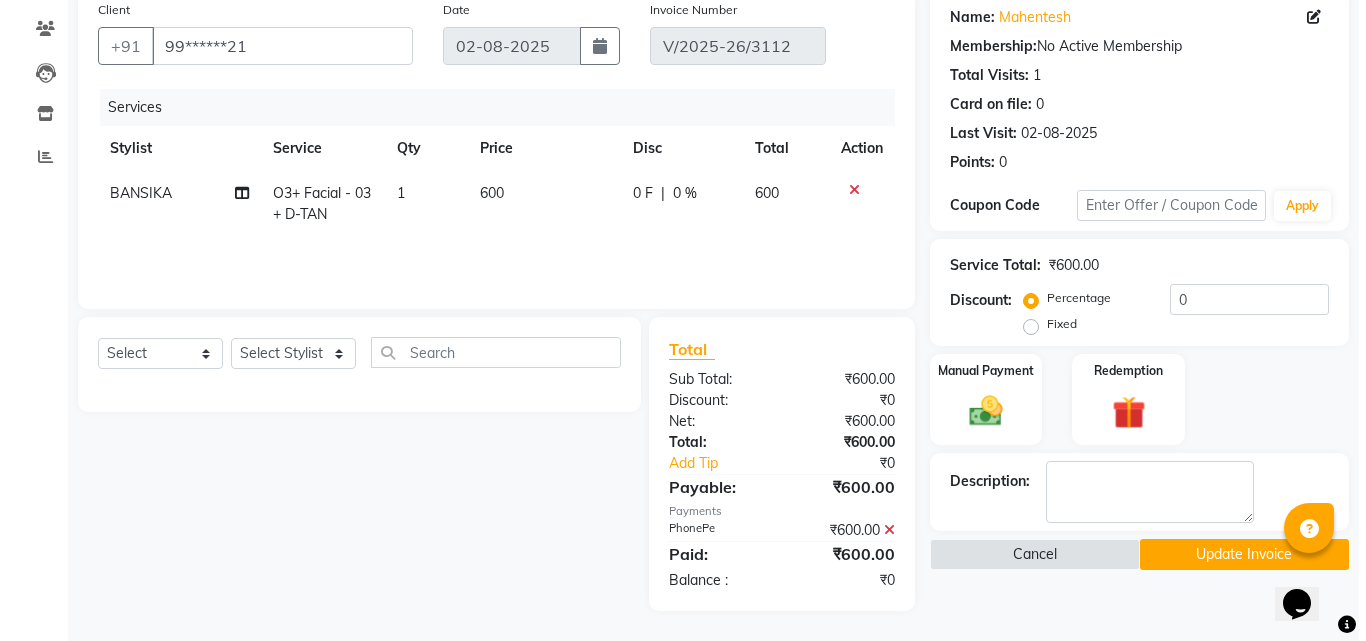 scroll, scrollTop: 0, scrollLeft: 0, axis: both 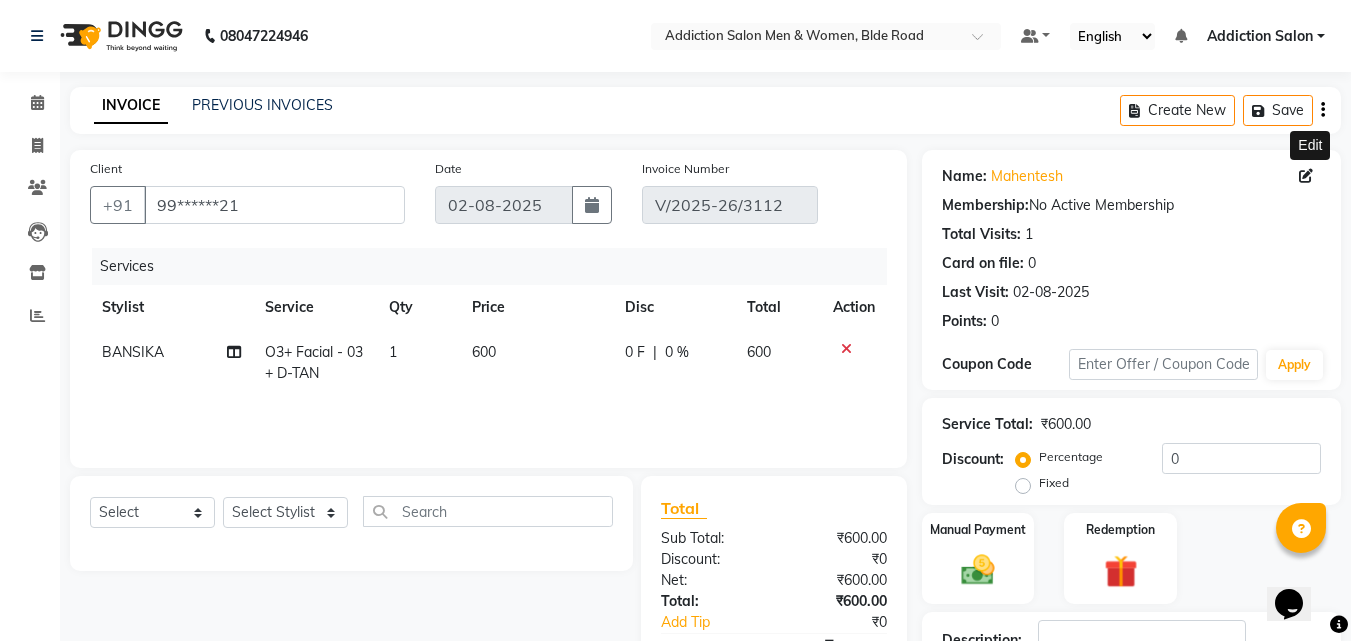 click 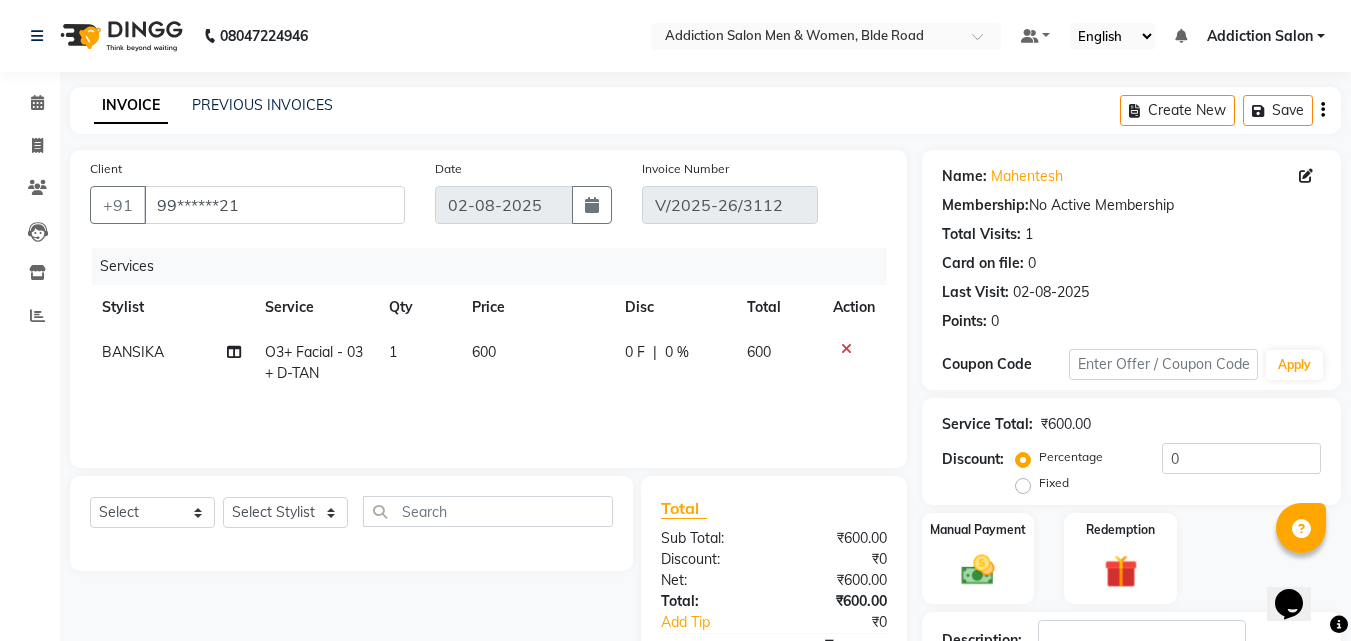 click 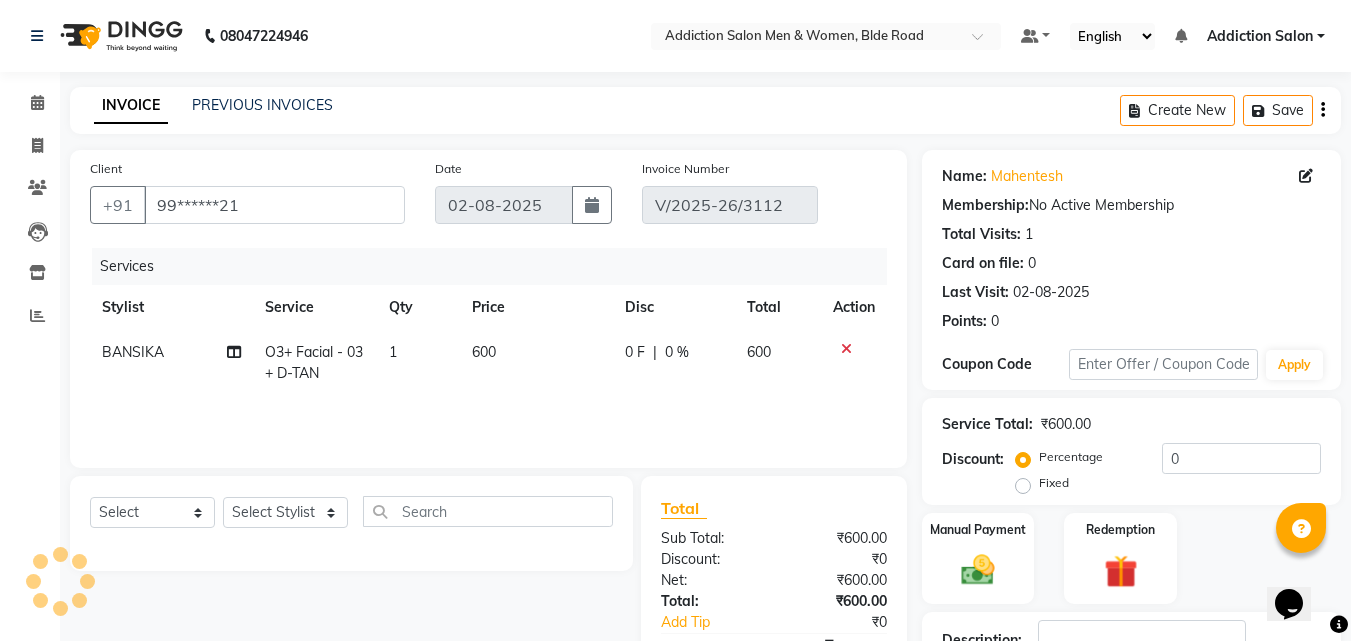 select on "male" 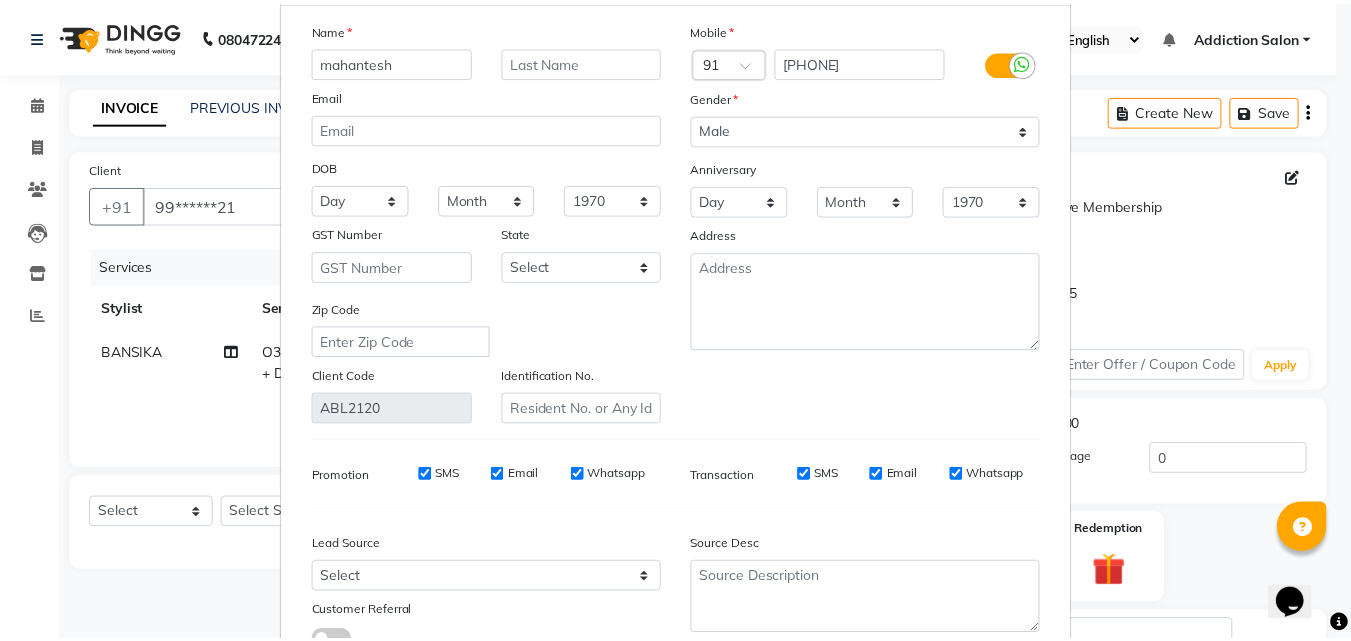scroll, scrollTop: 246, scrollLeft: 0, axis: vertical 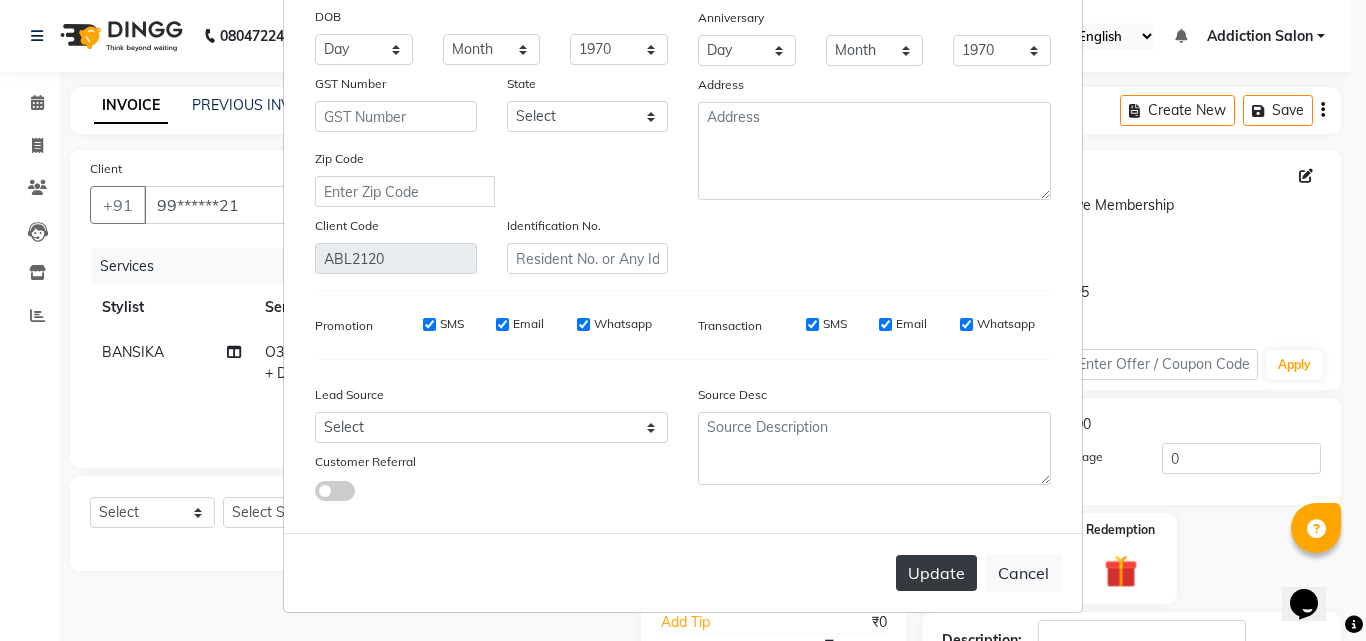 type on "mahantesh" 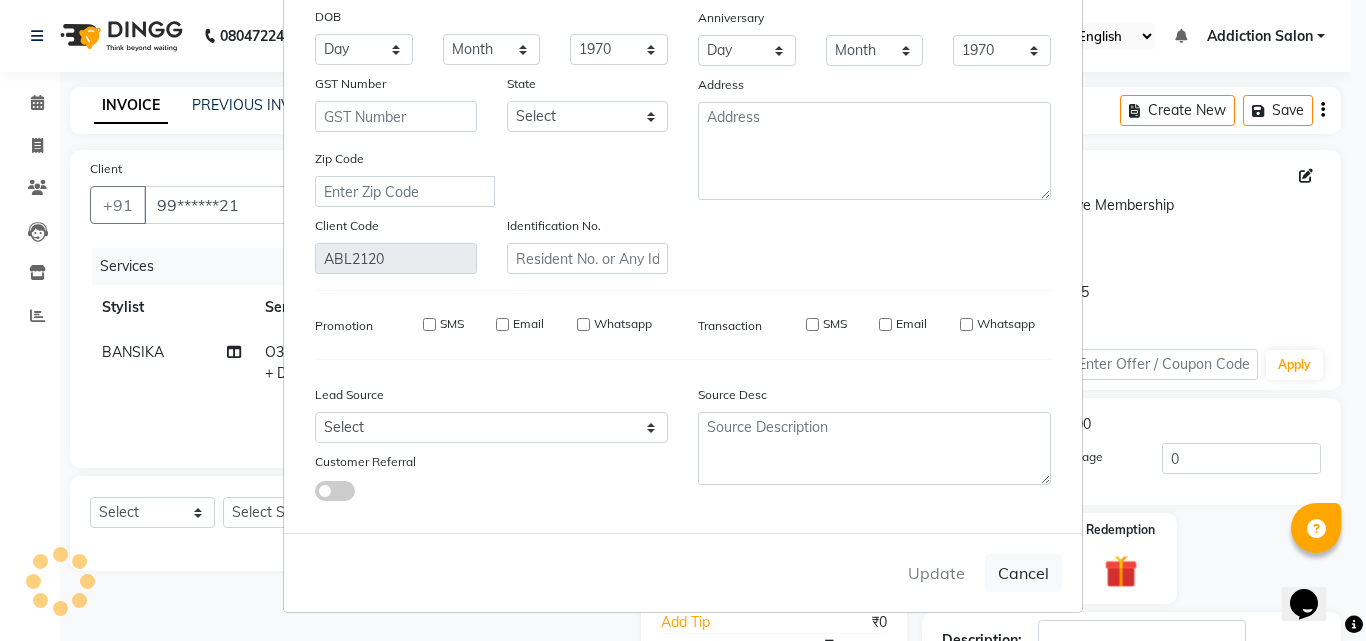 type 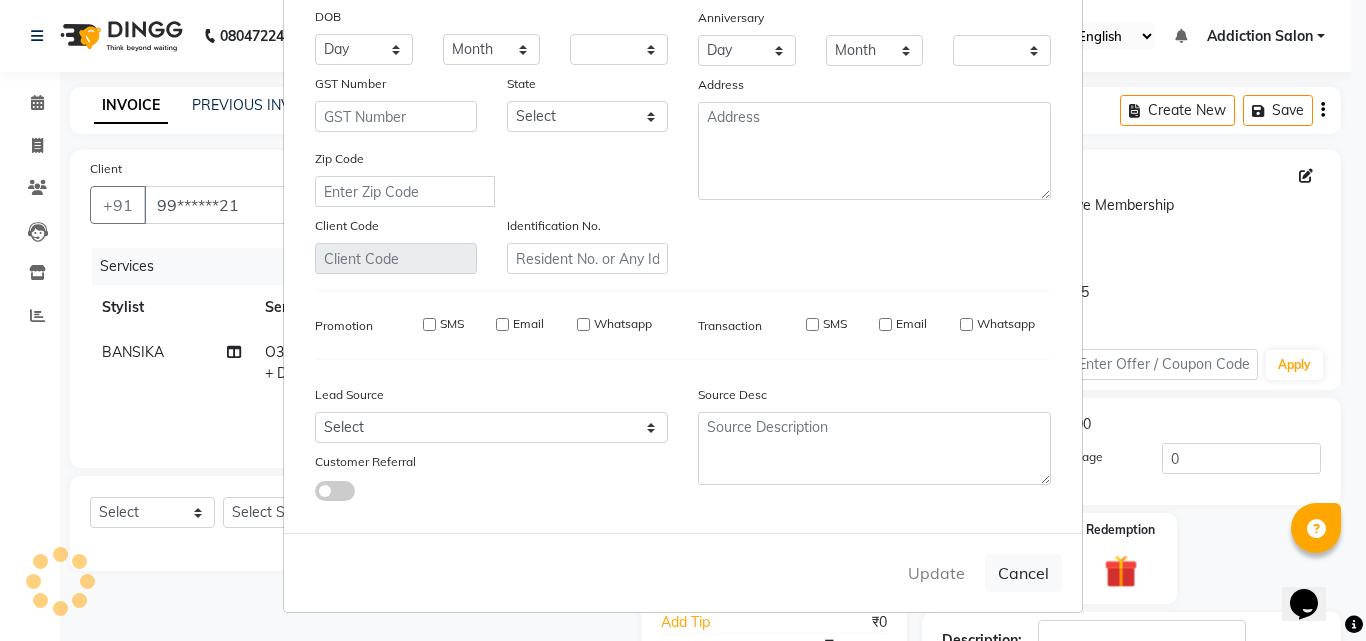 checkbox on "false" 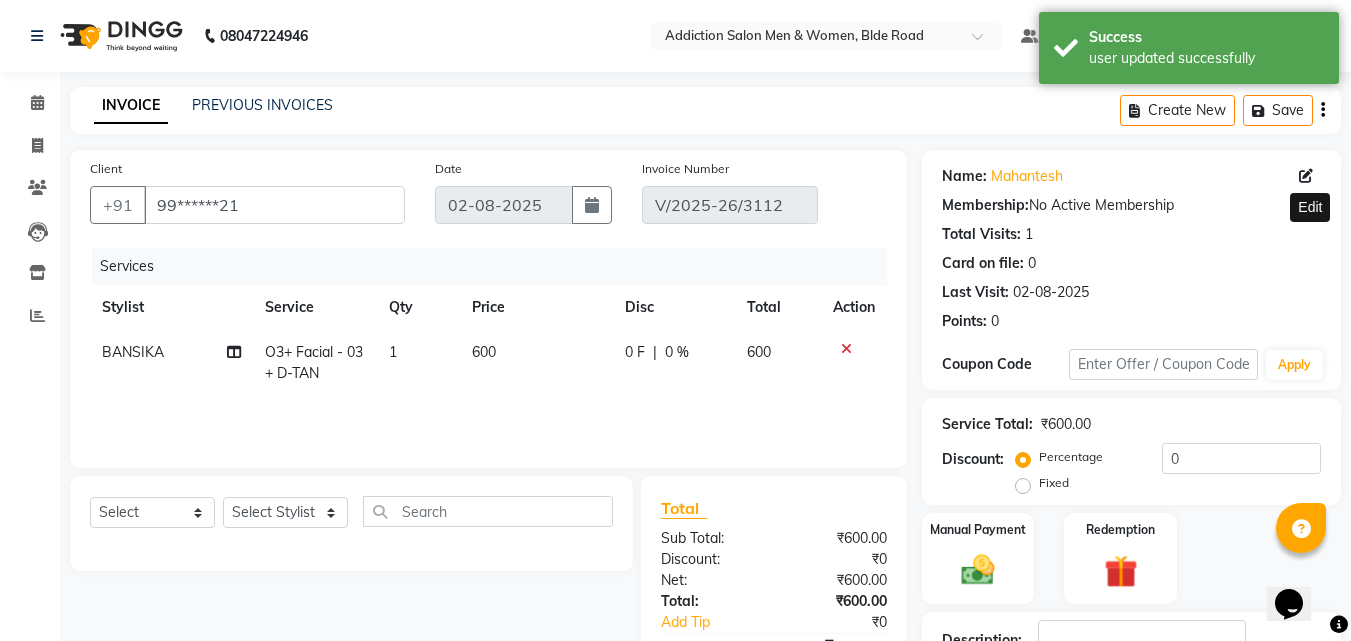 scroll, scrollTop: 159, scrollLeft: 0, axis: vertical 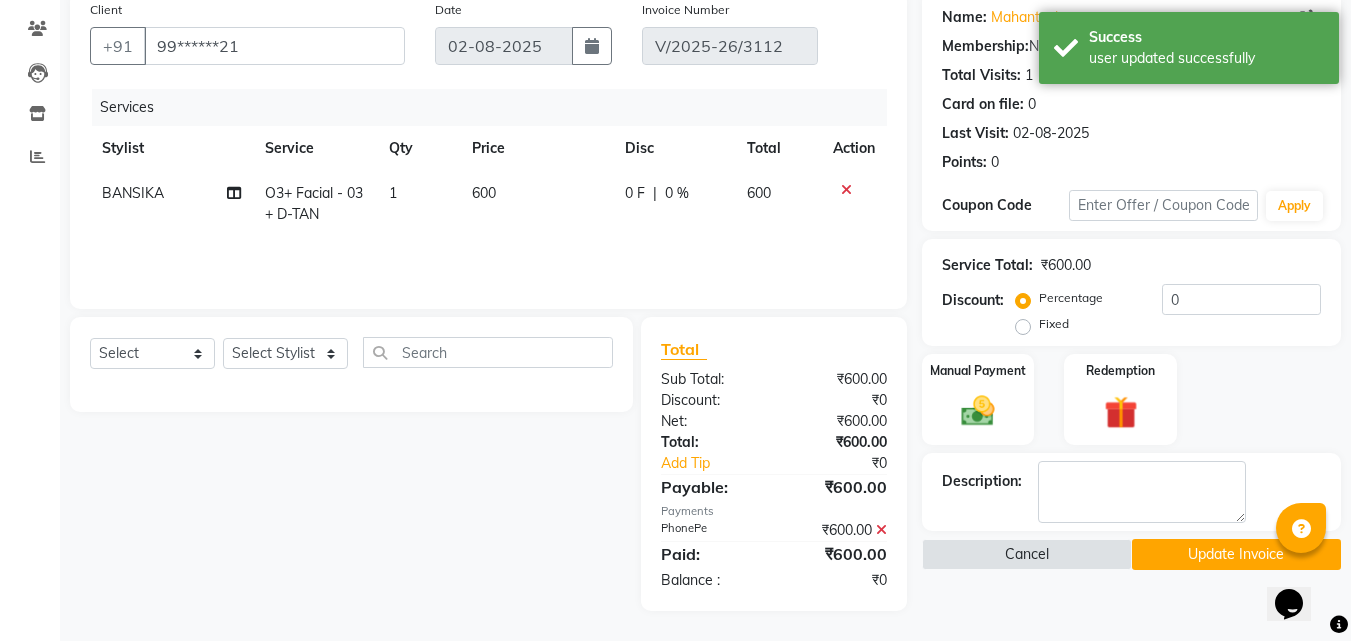 click on "Update Invoice" 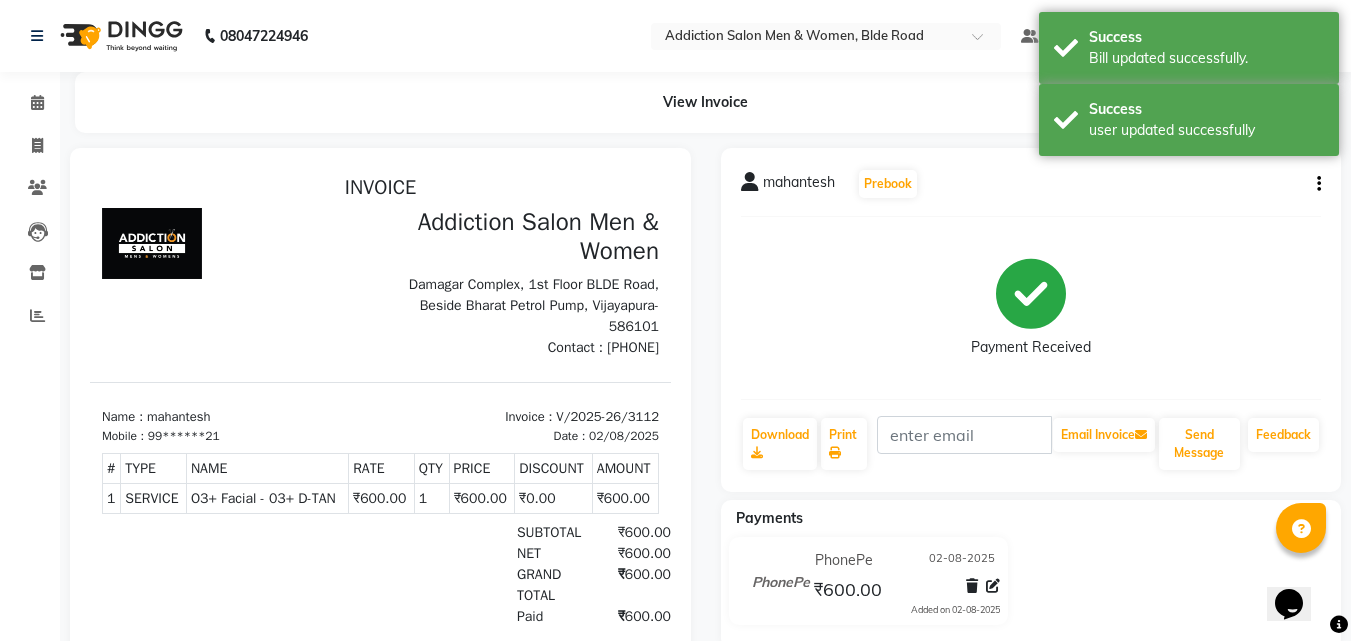 scroll, scrollTop: 0, scrollLeft: 0, axis: both 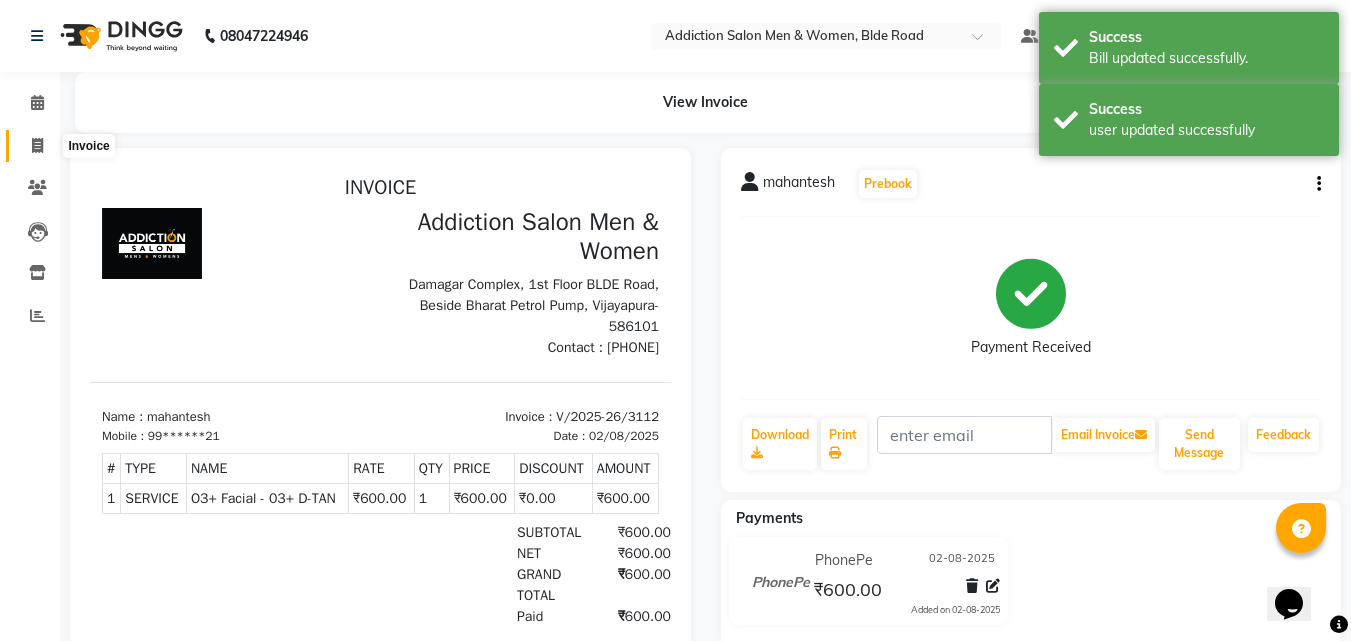 click 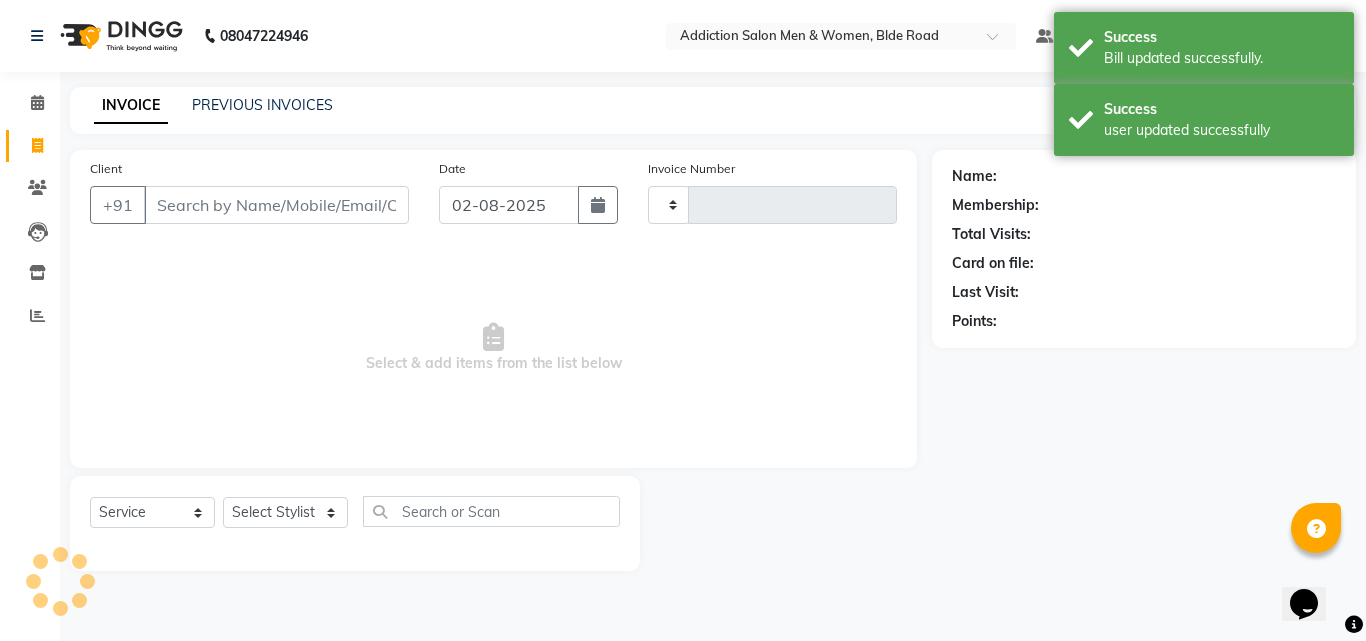 type on "3113" 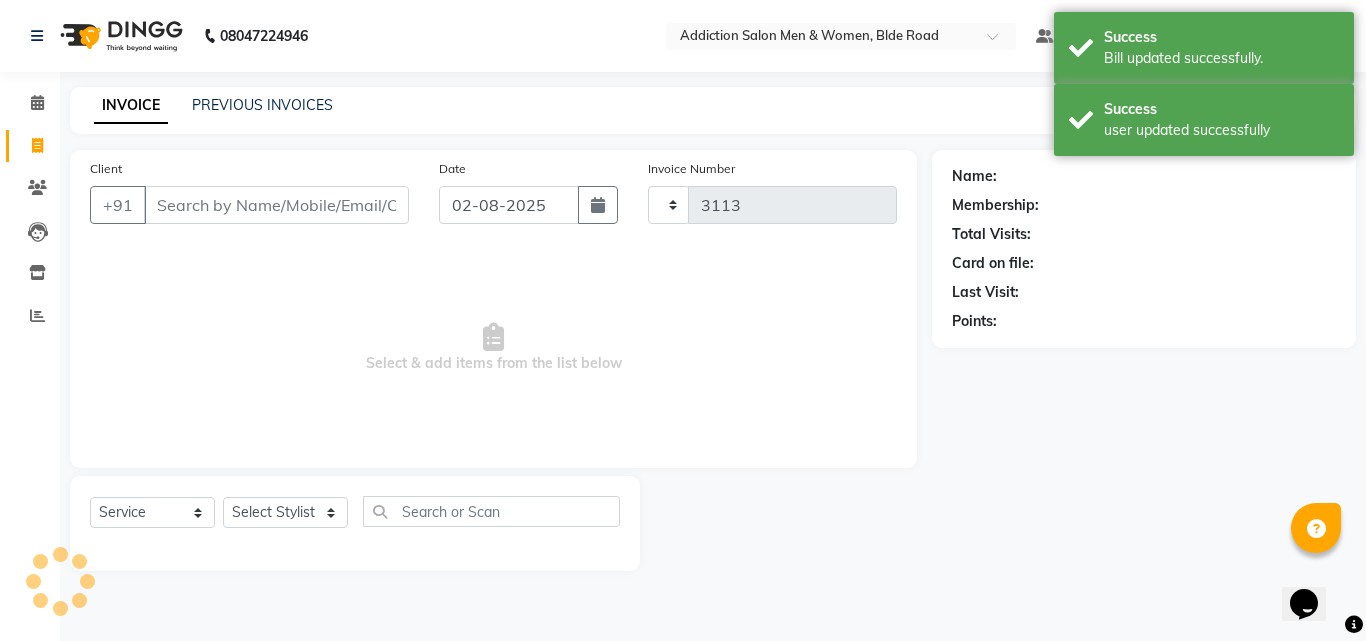 select on "6595" 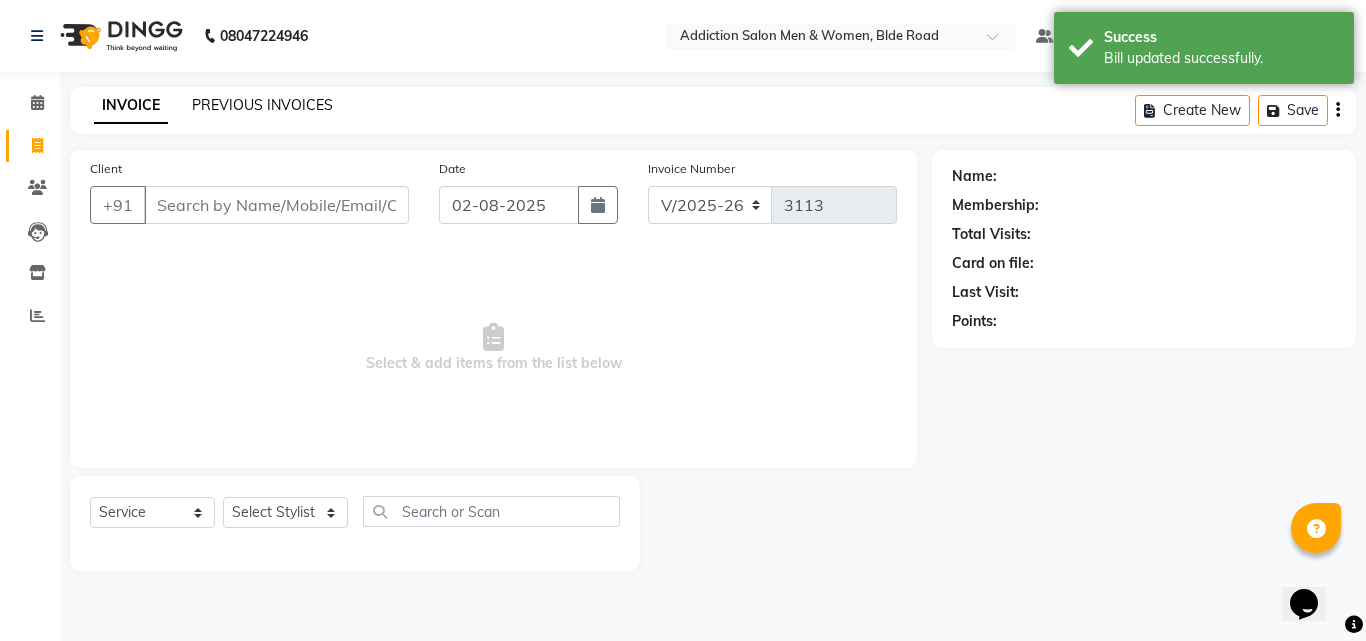 click on "PREVIOUS INVOICES" 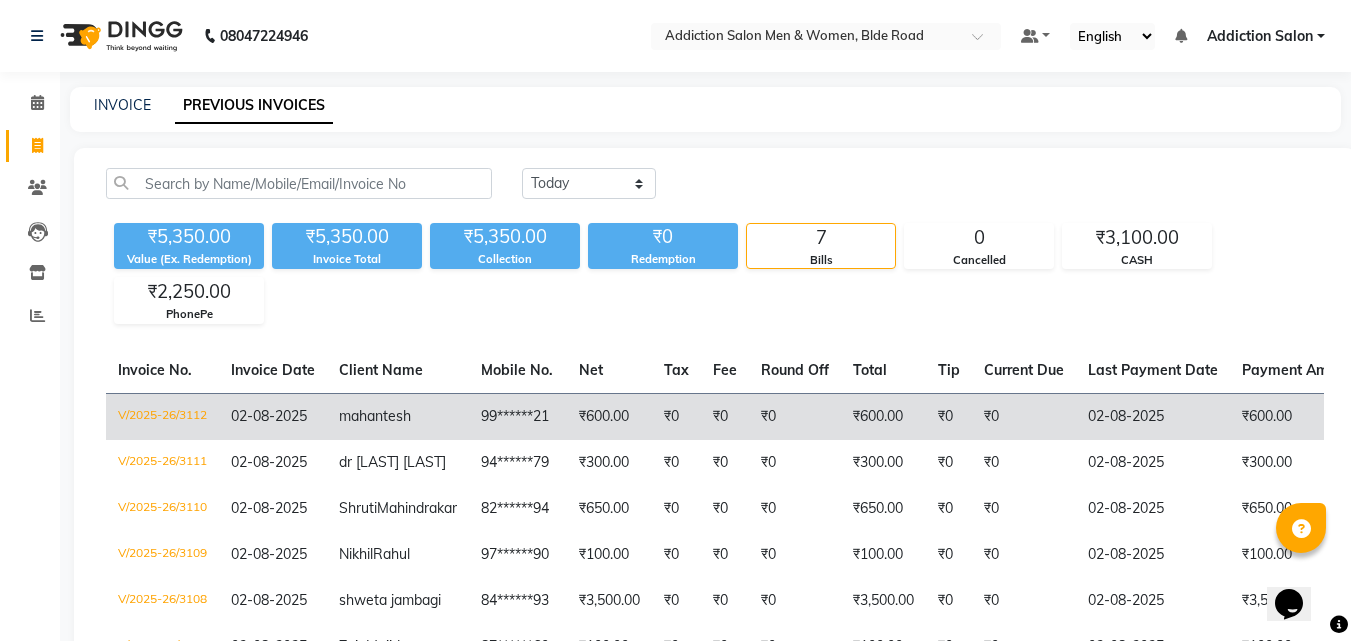 click on "99******21" 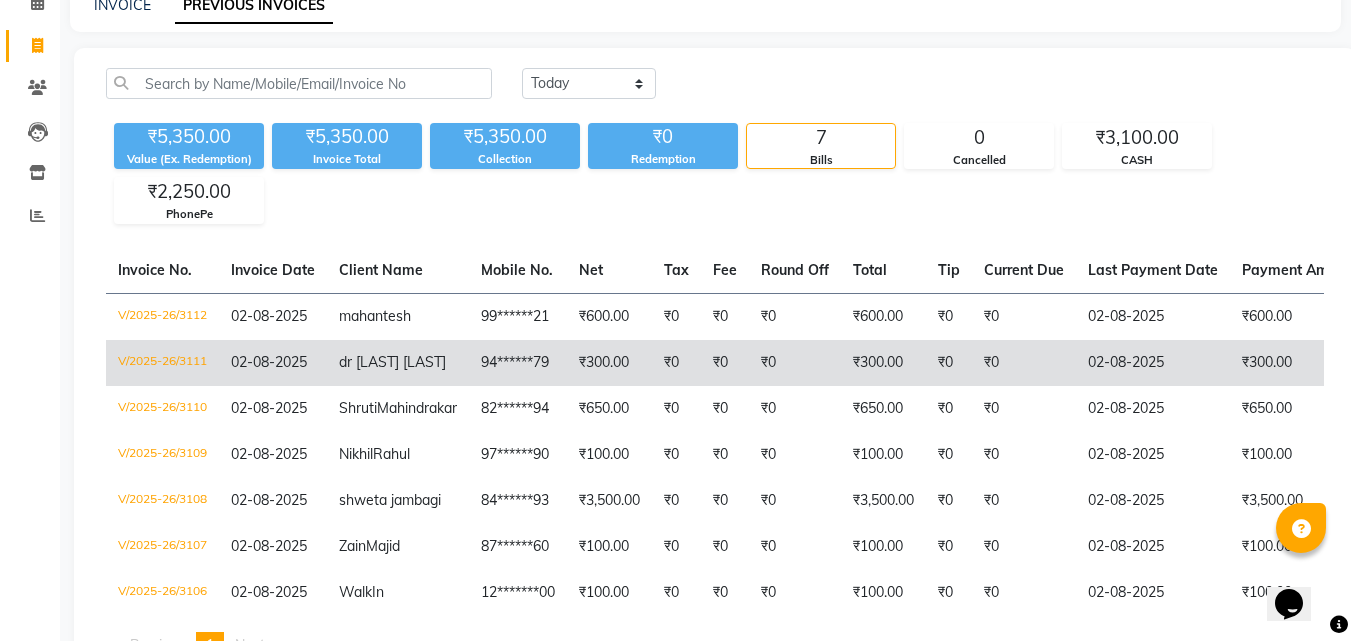 scroll, scrollTop: 0, scrollLeft: 0, axis: both 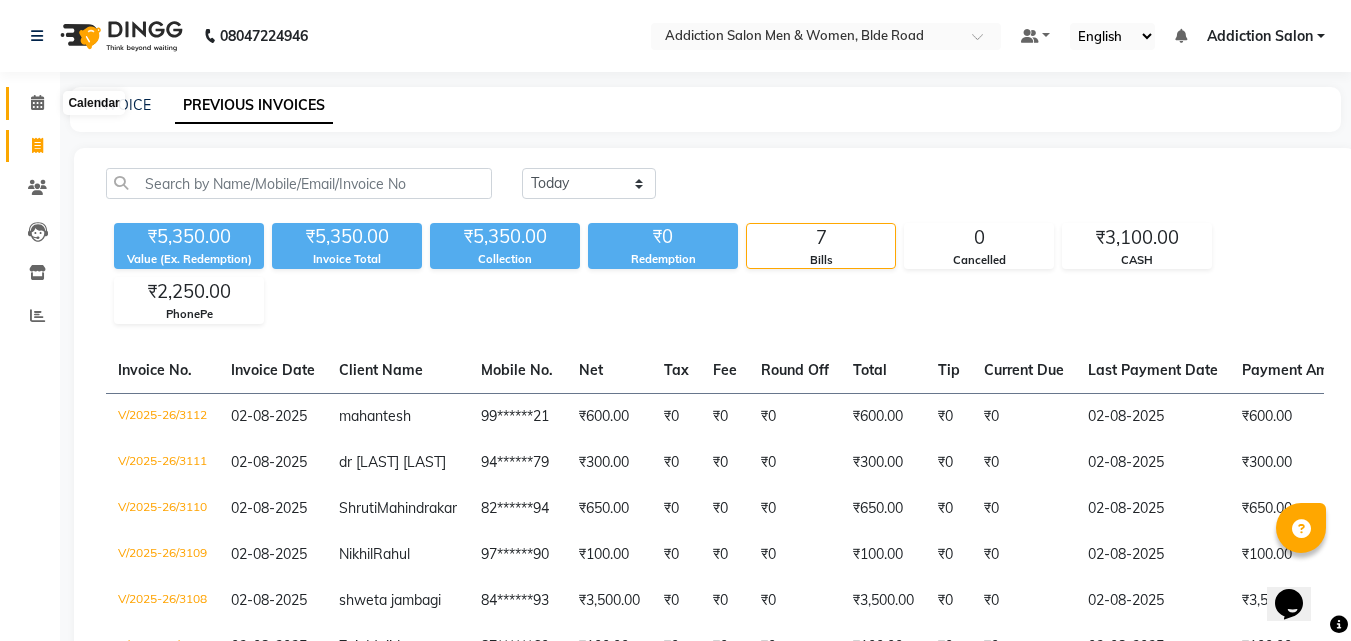 click 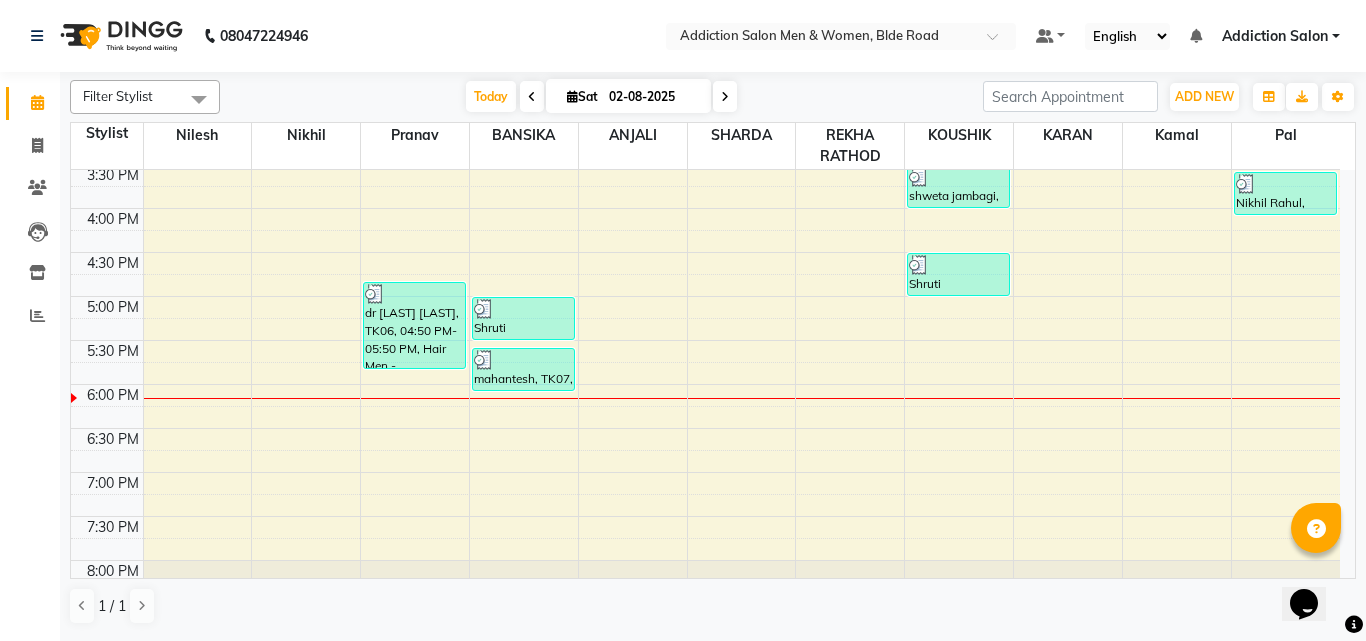 scroll, scrollTop: 700, scrollLeft: 0, axis: vertical 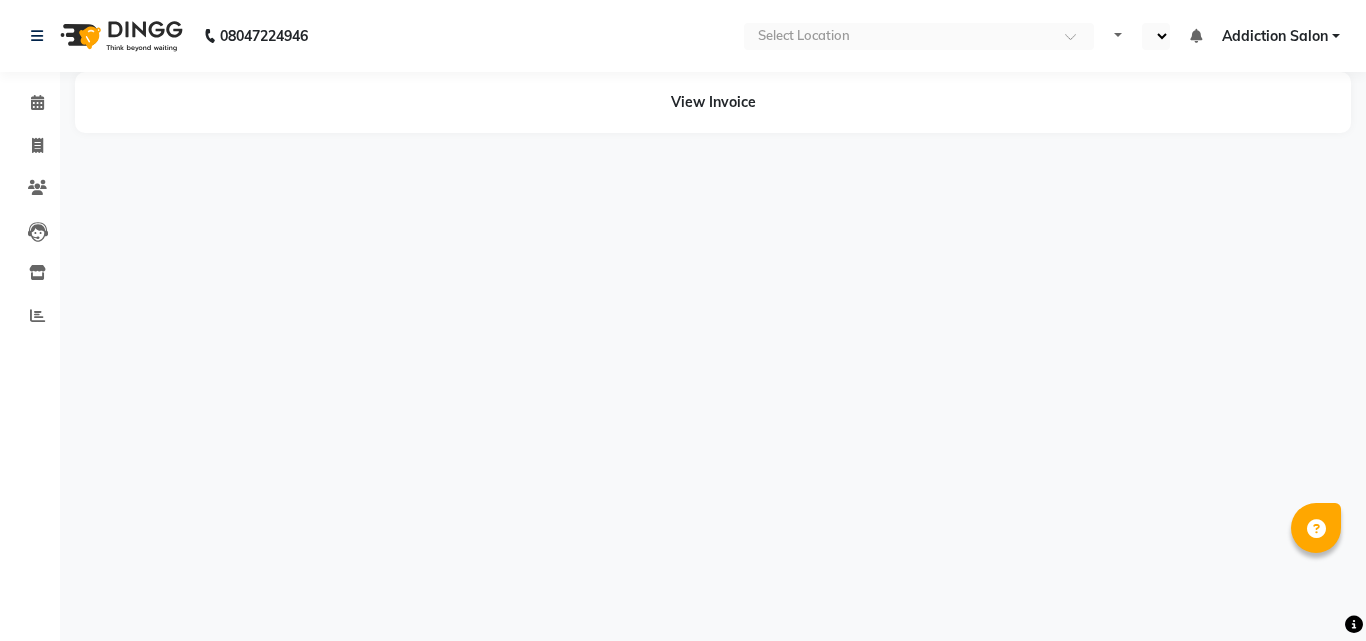 select on "en" 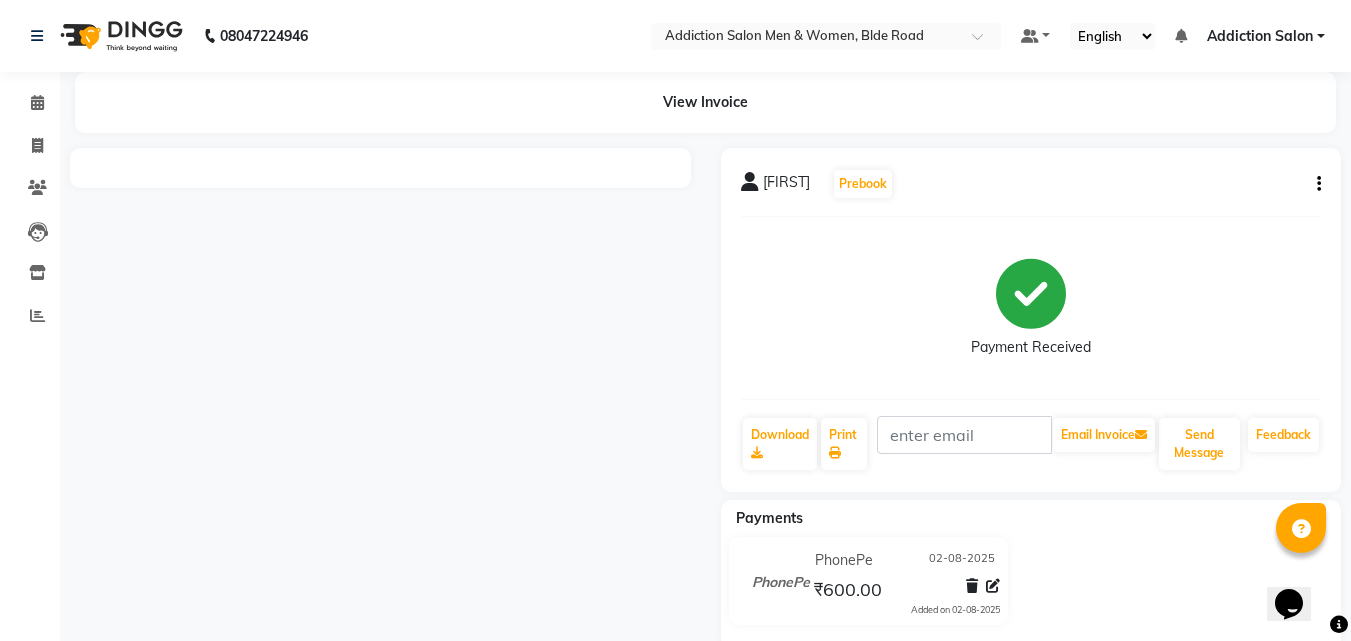 scroll, scrollTop: 0, scrollLeft: 0, axis: both 